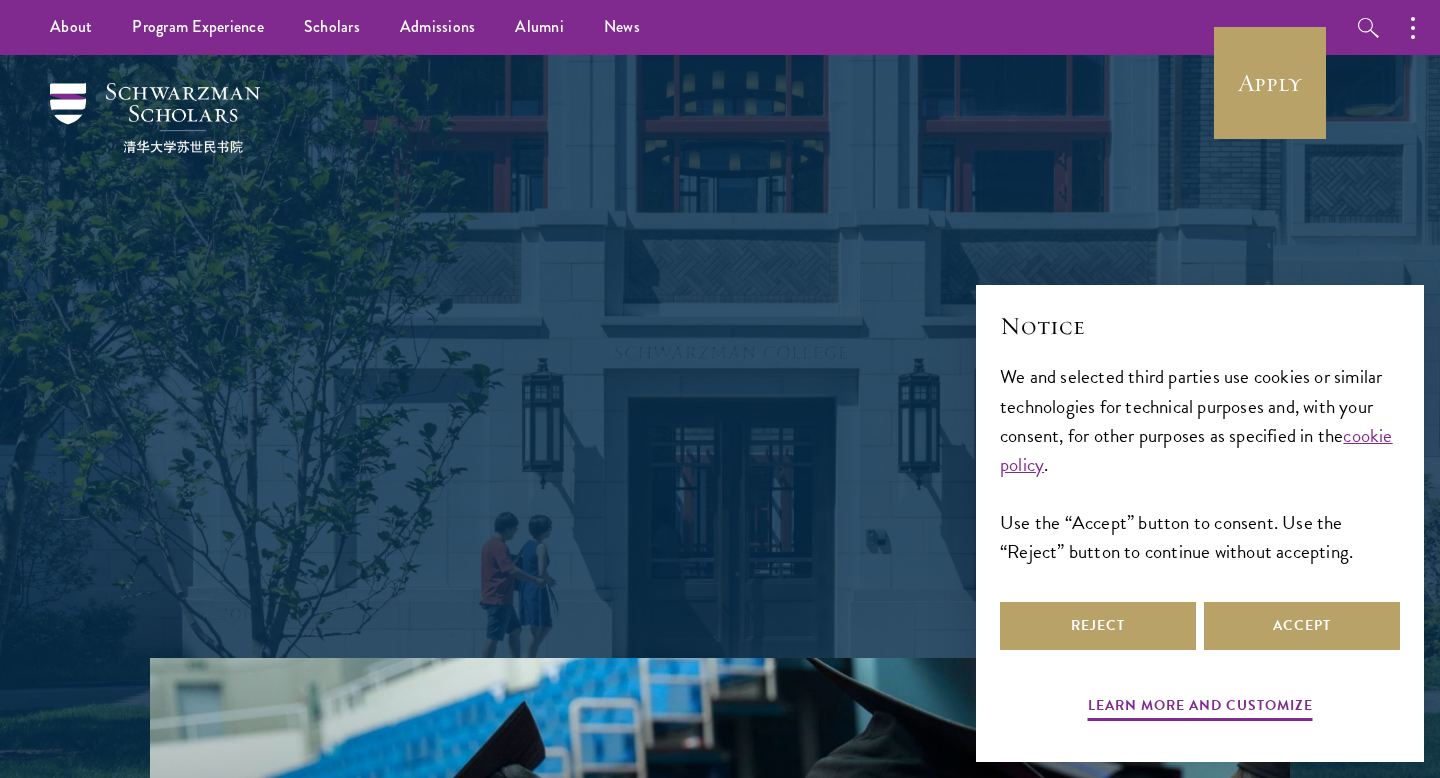 scroll, scrollTop: 0, scrollLeft: 0, axis: both 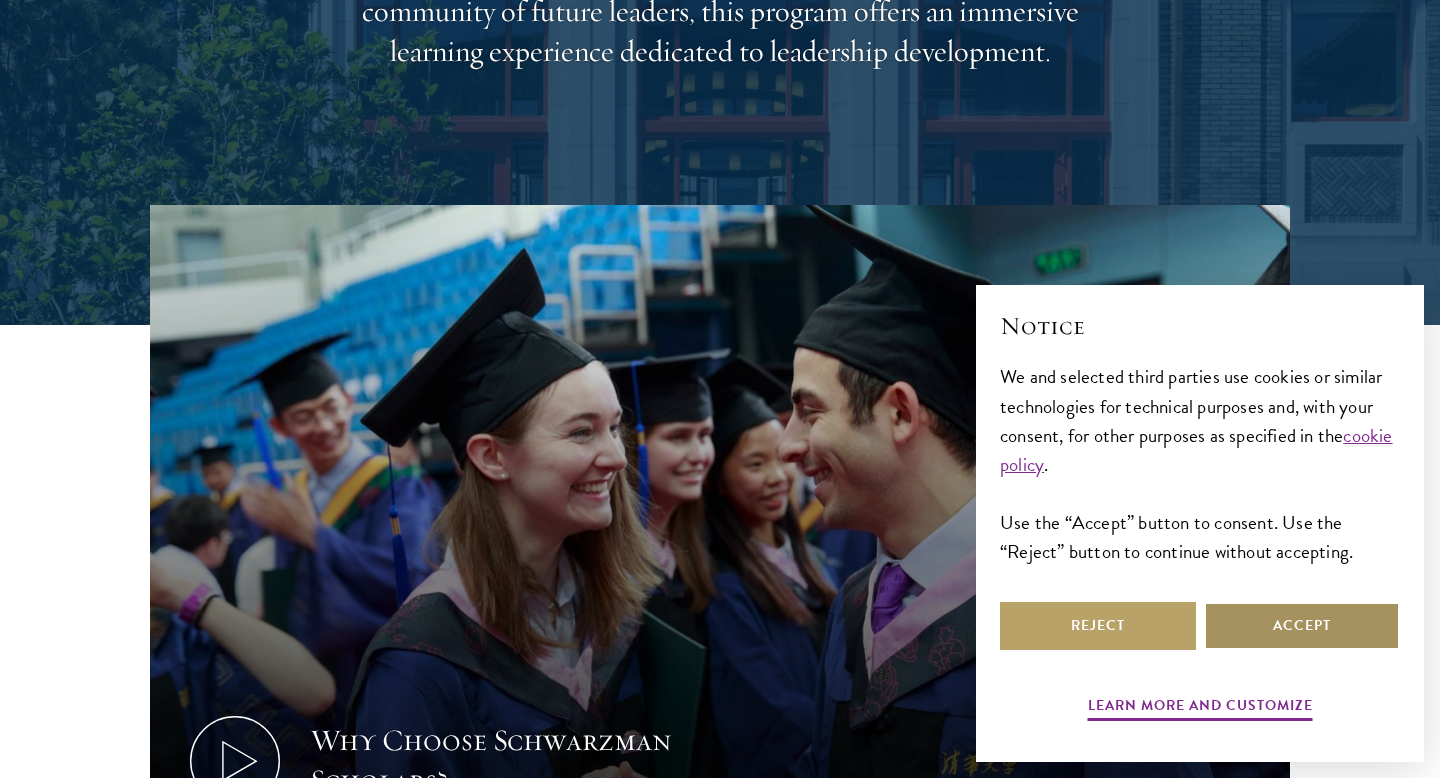 click on "Accept" at bounding box center (1302, 626) 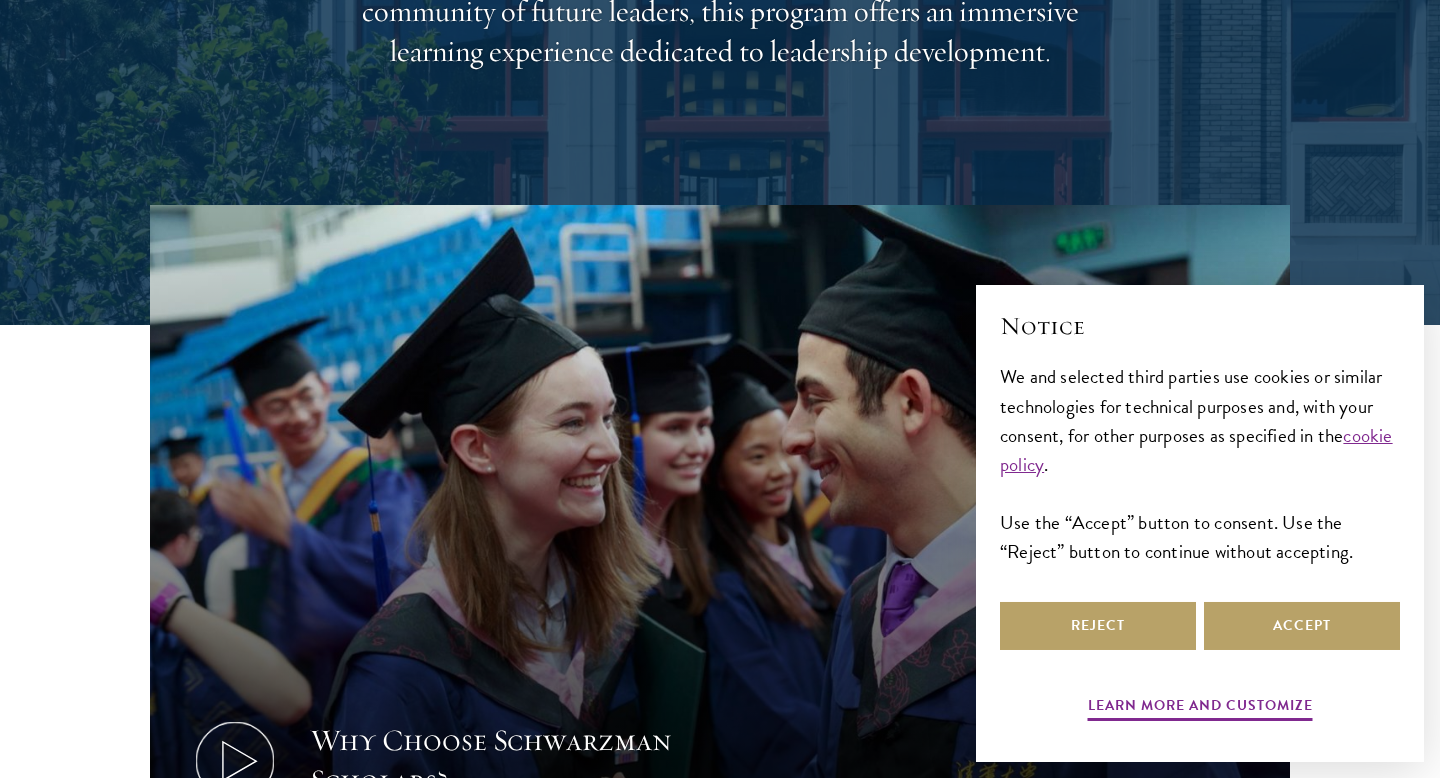 scroll, scrollTop: 0, scrollLeft: 0, axis: both 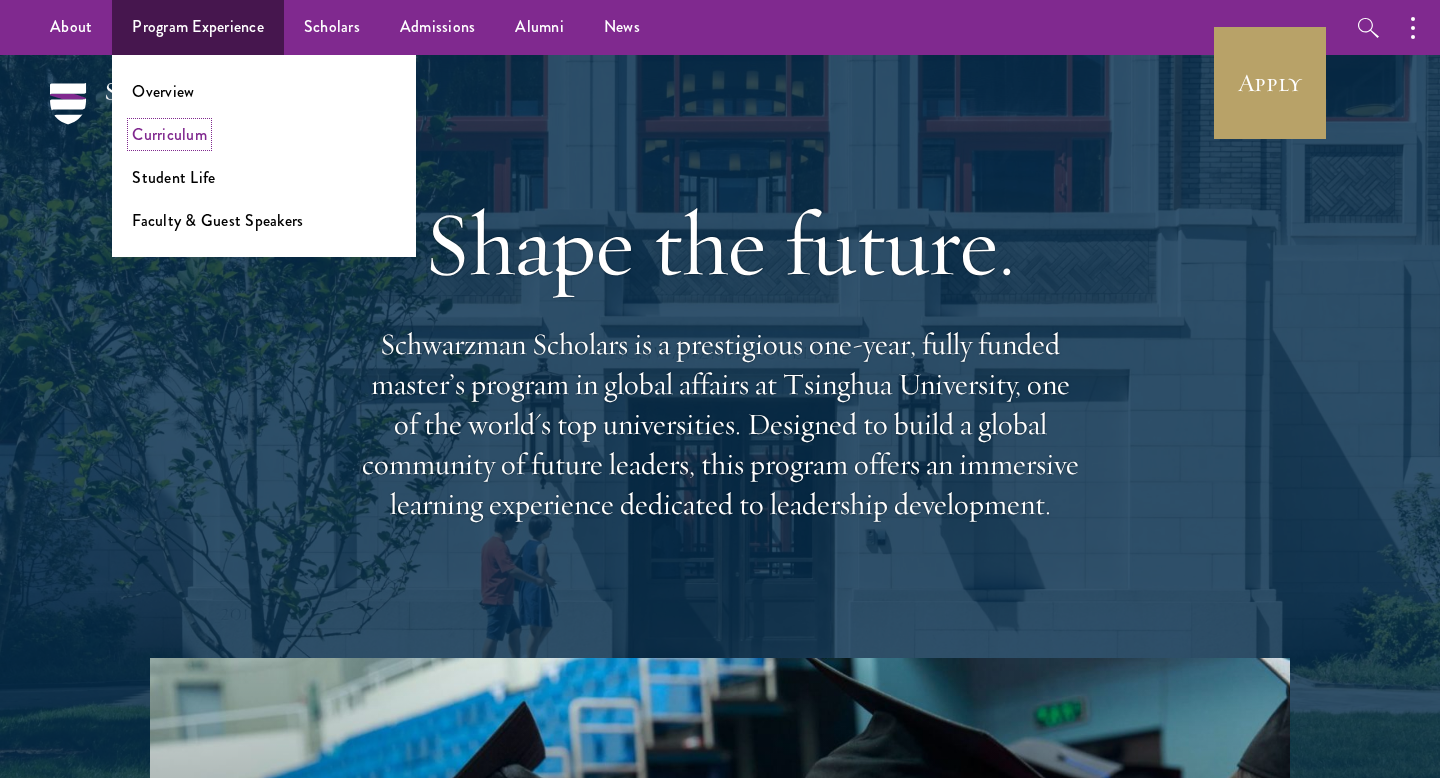 click on "Curriculum" at bounding box center [169, 134] 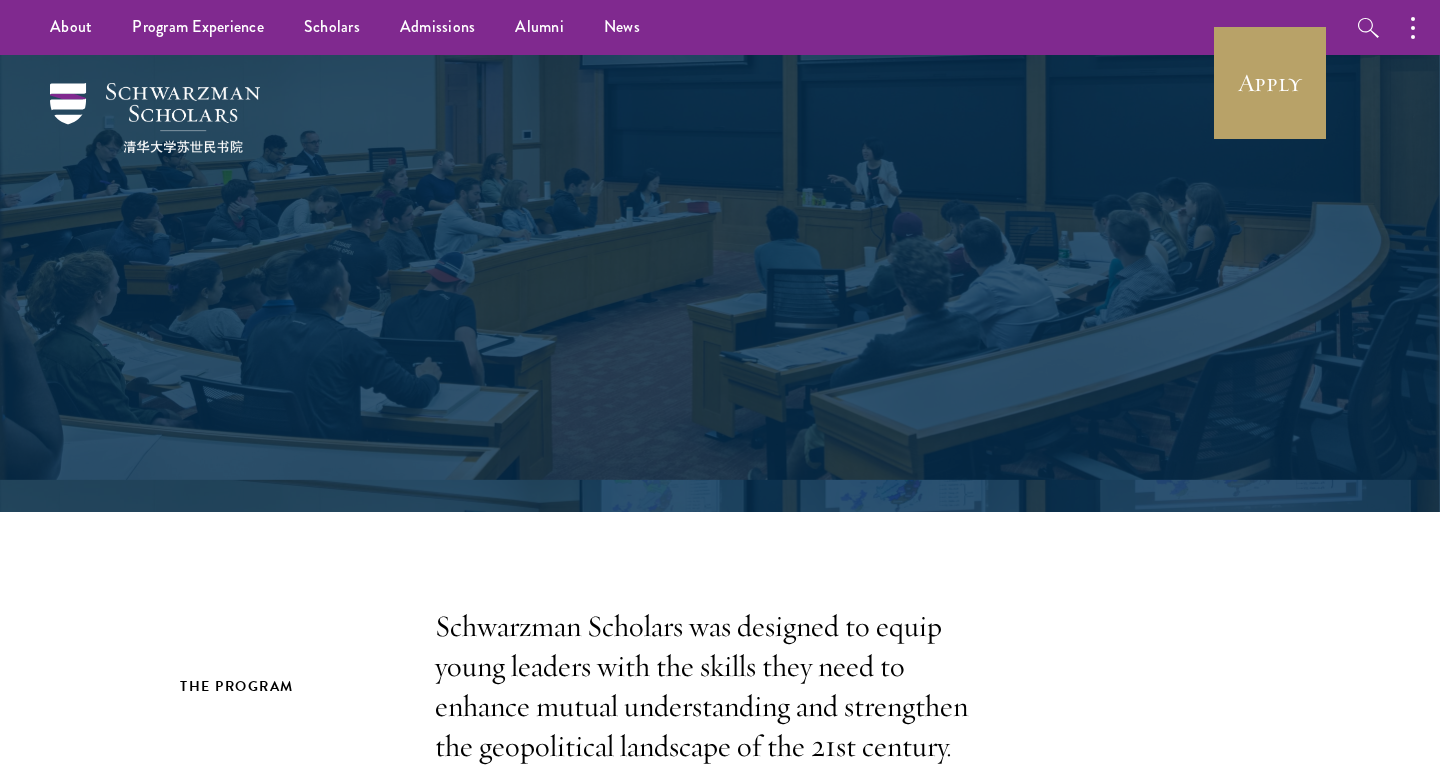 scroll, scrollTop: 351, scrollLeft: 0, axis: vertical 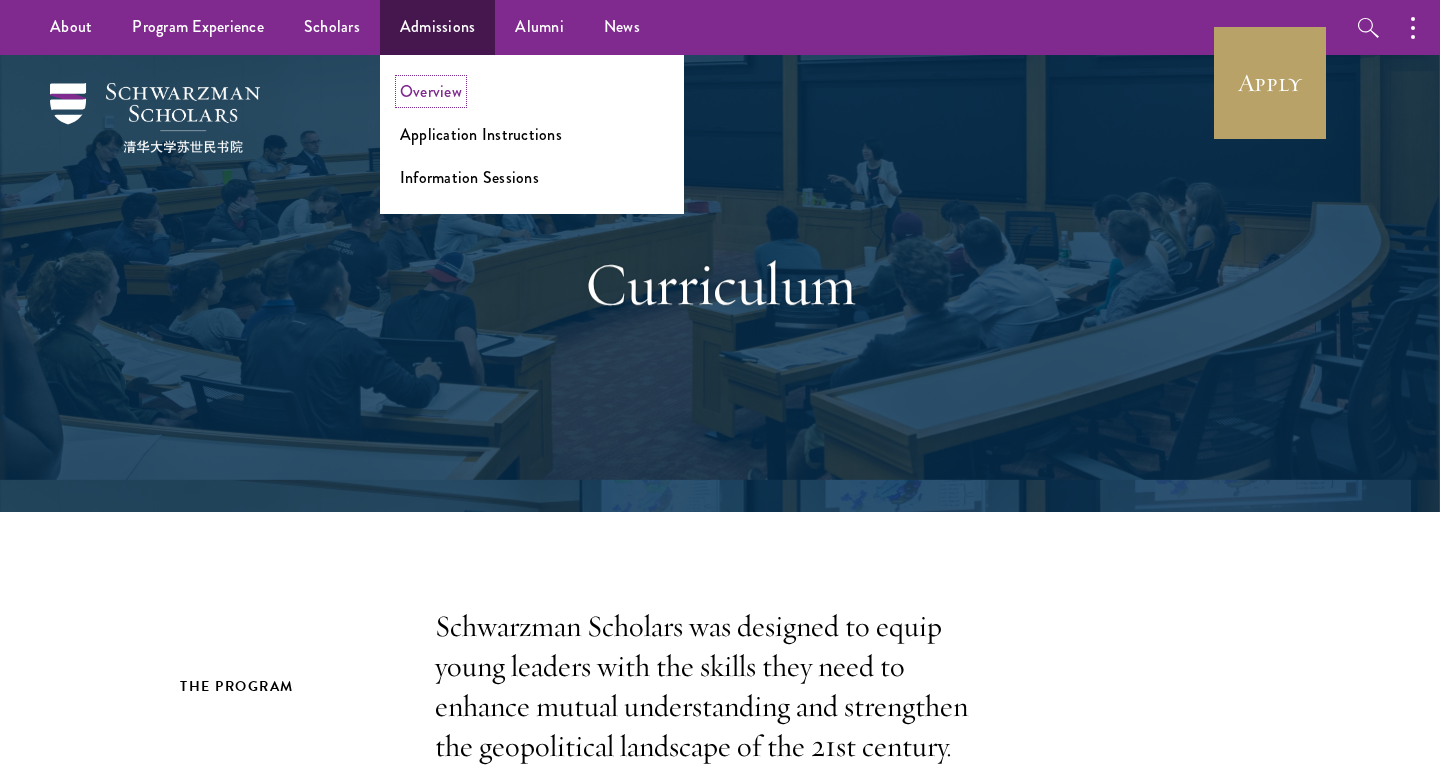 click on "Overview" at bounding box center (431, 91) 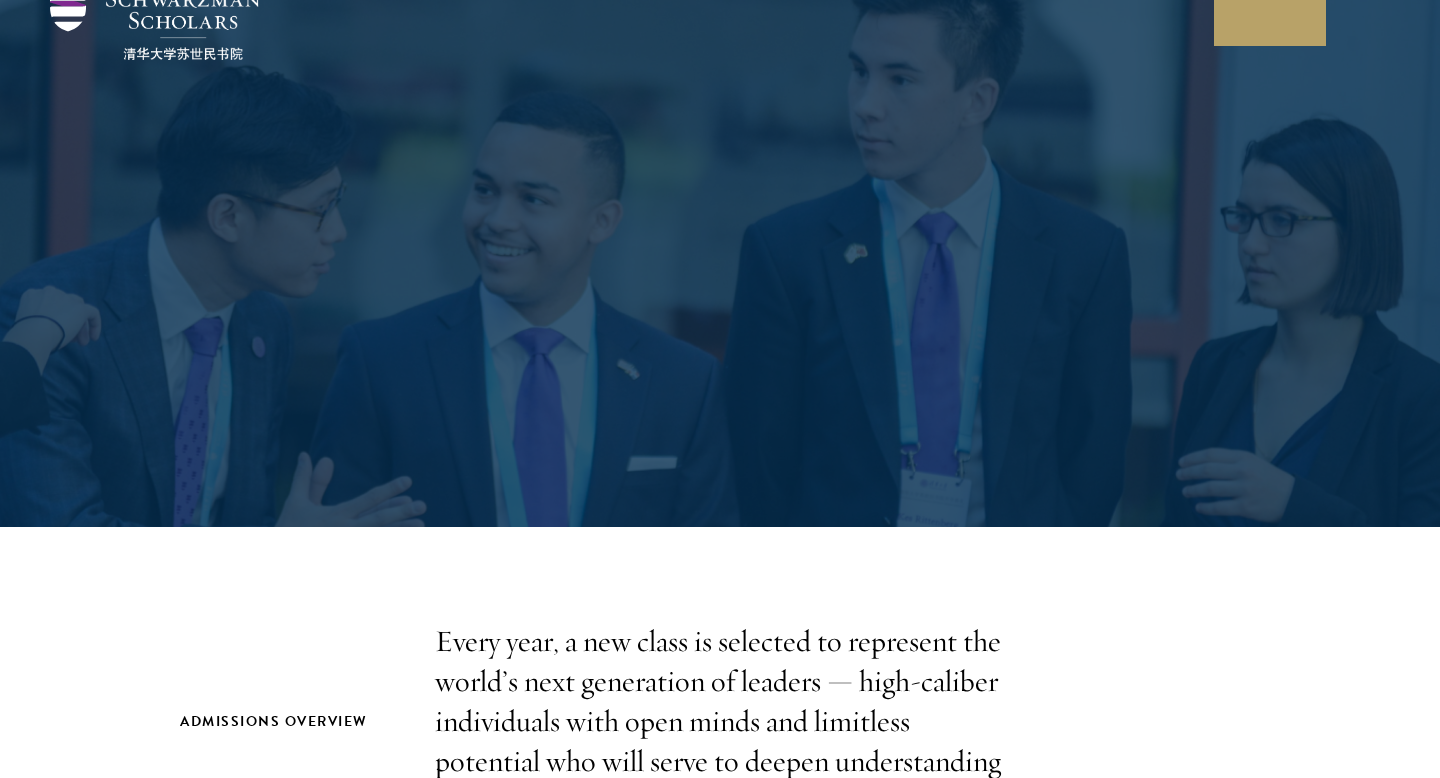 scroll, scrollTop: 0, scrollLeft: 0, axis: both 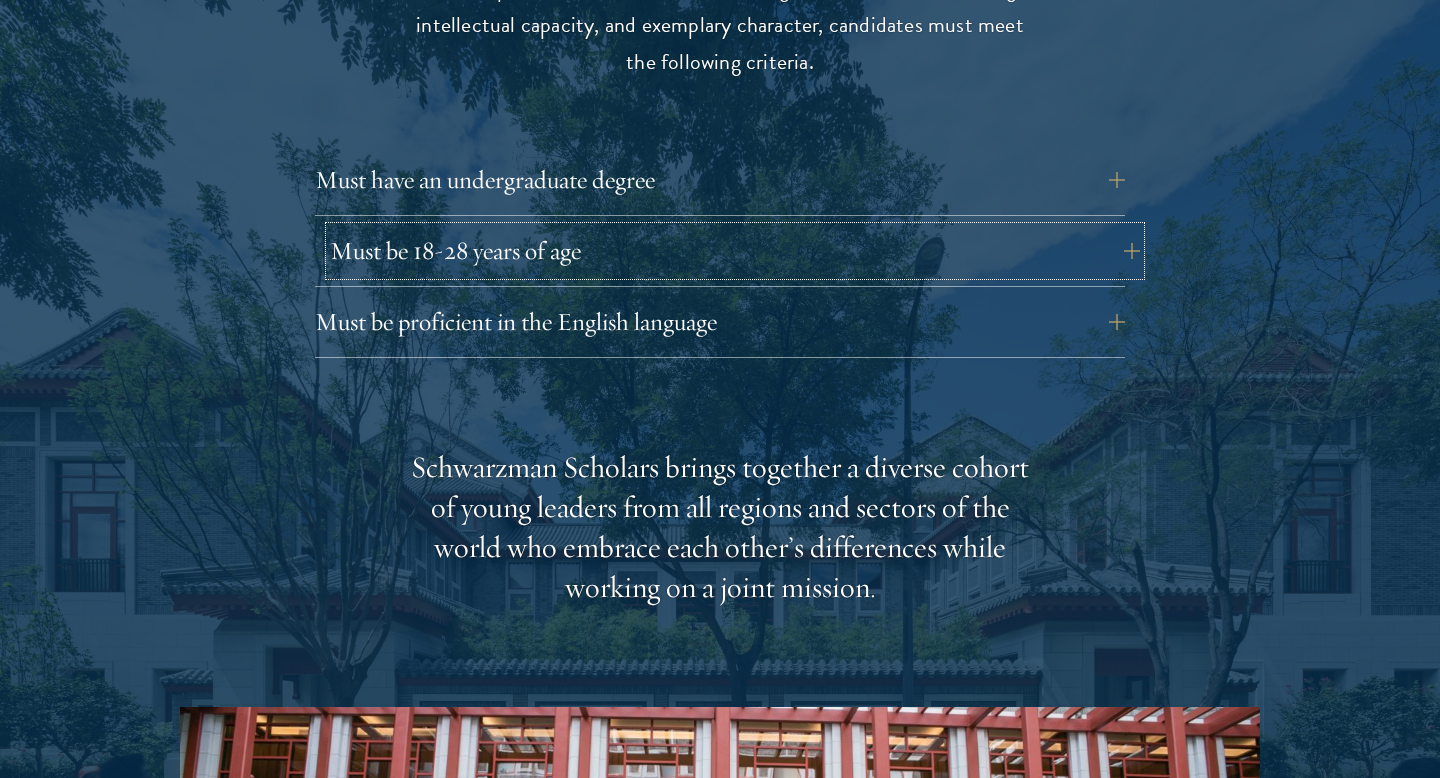 click on "Must be 18-28 years of age" at bounding box center (735, 251) 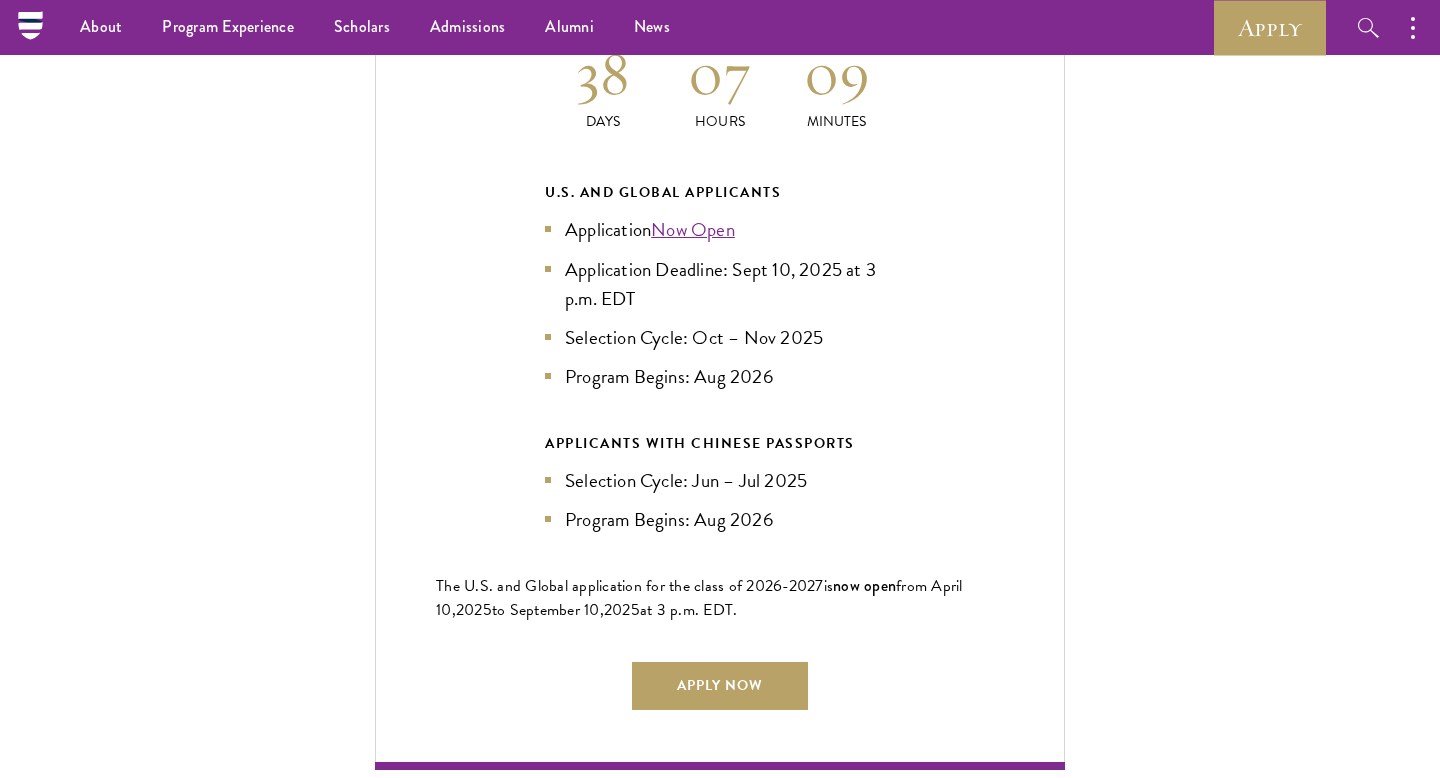 scroll, scrollTop: 4566, scrollLeft: 0, axis: vertical 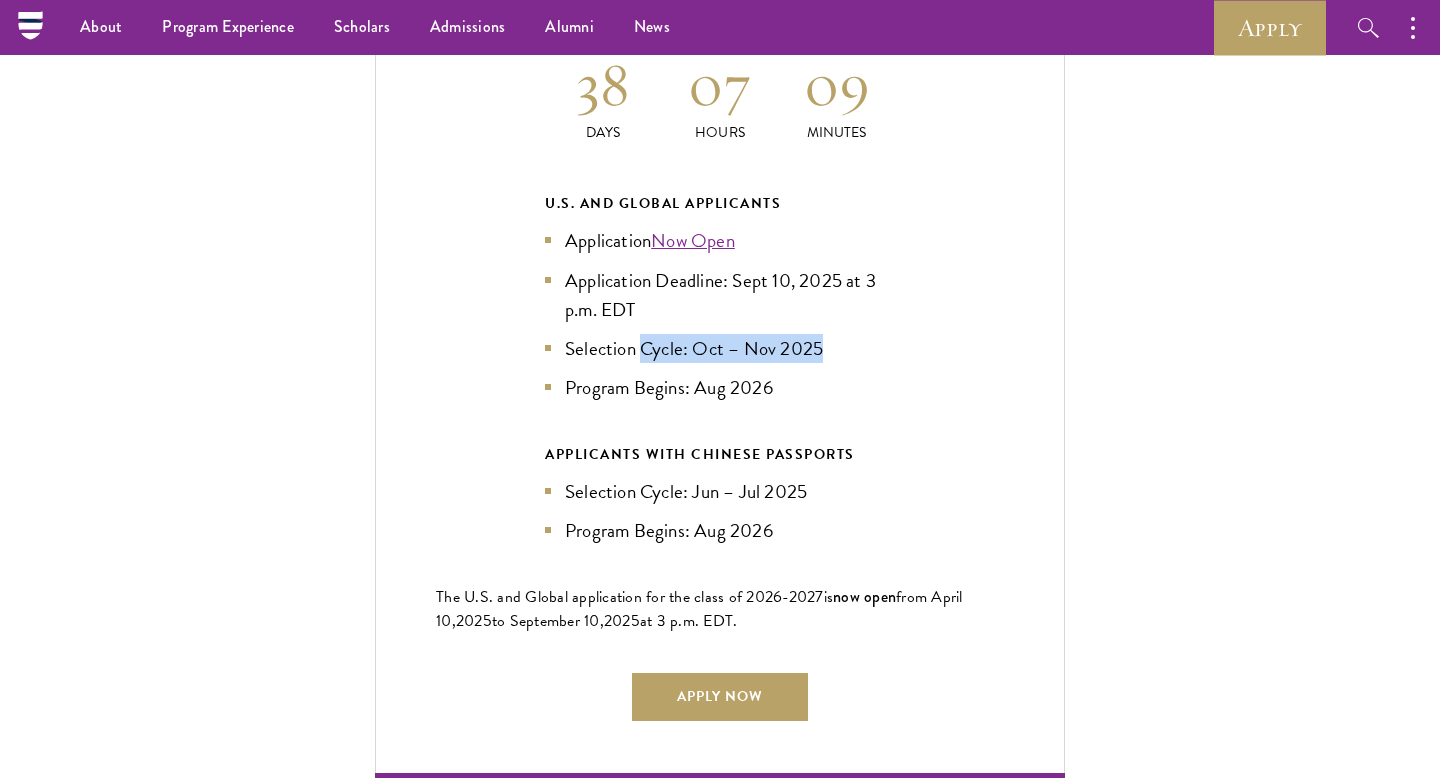 drag, startPoint x: 640, startPoint y: 344, endPoint x: 856, endPoint y: 349, distance: 216.05786 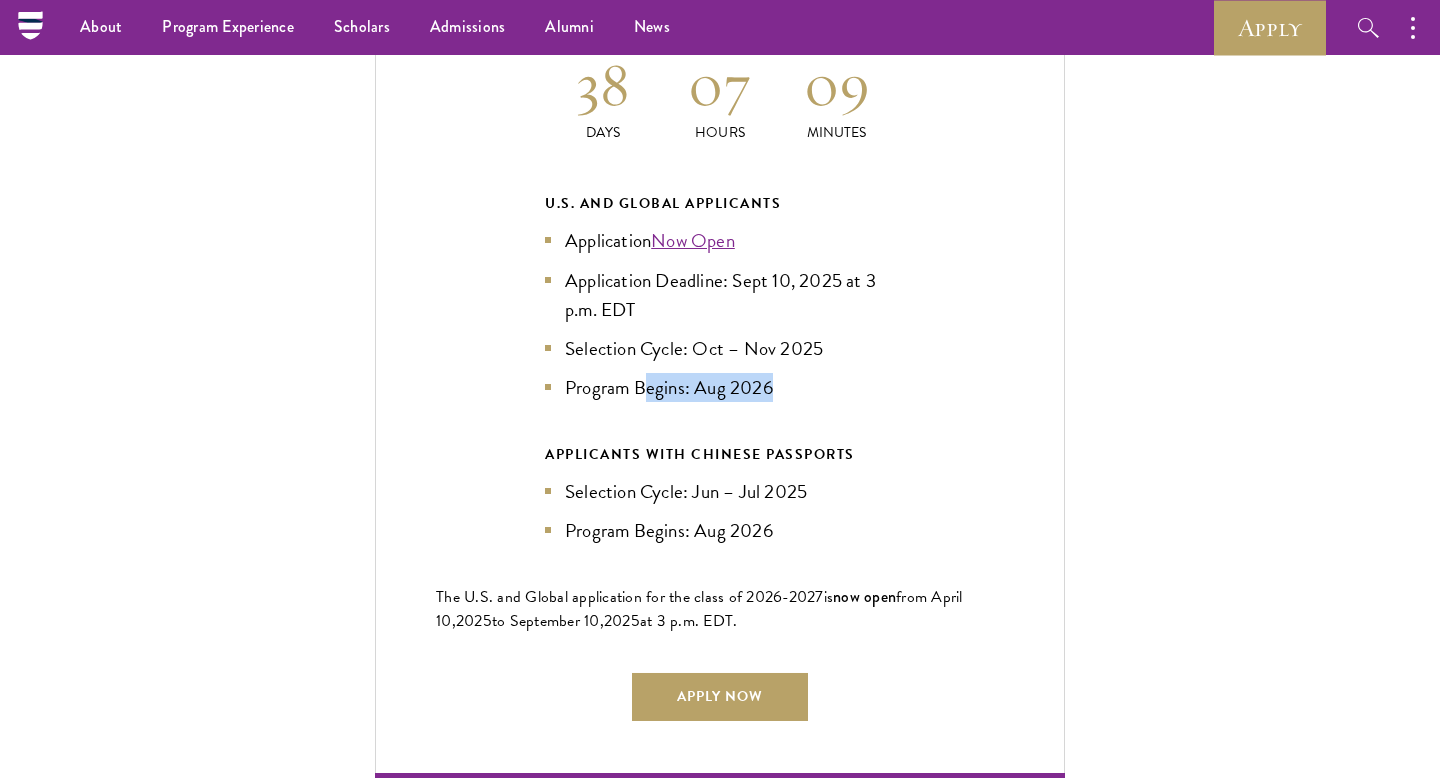 drag, startPoint x: 646, startPoint y: 390, endPoint x: 1005, endPoint y: 398, distance: 359.0891 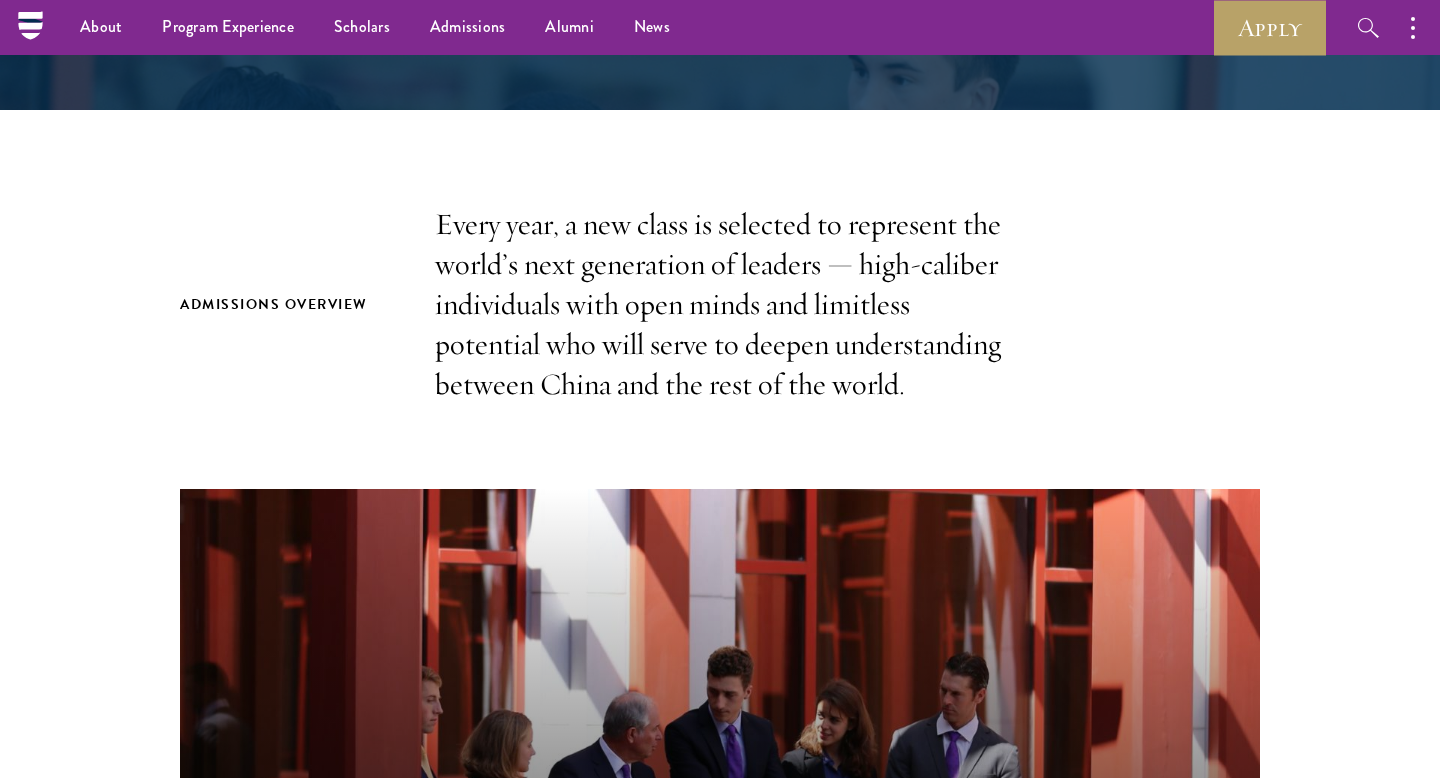 scroll, scrollTop: 0, scrollLeft: 0, axis: both 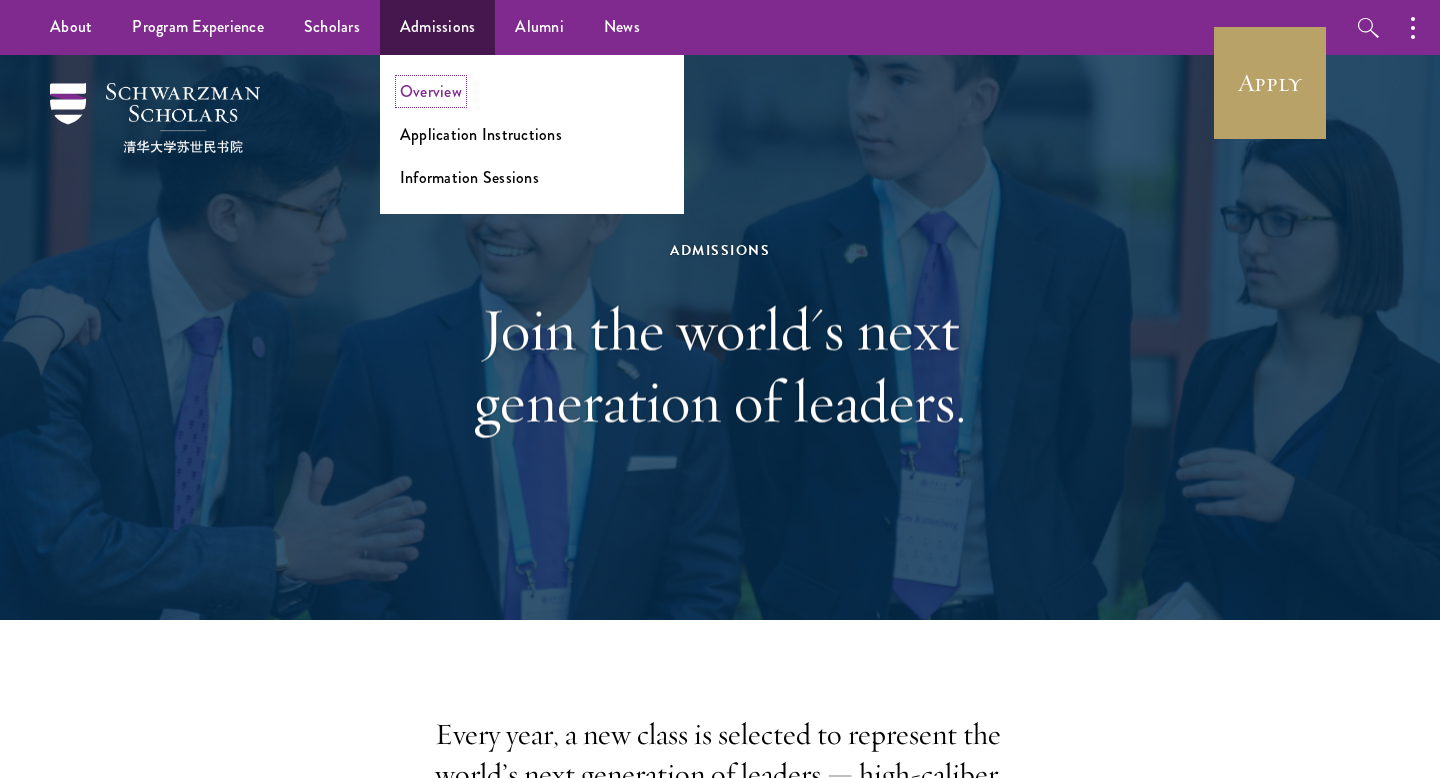 click on "Overview" at bounding box center (431, 91) 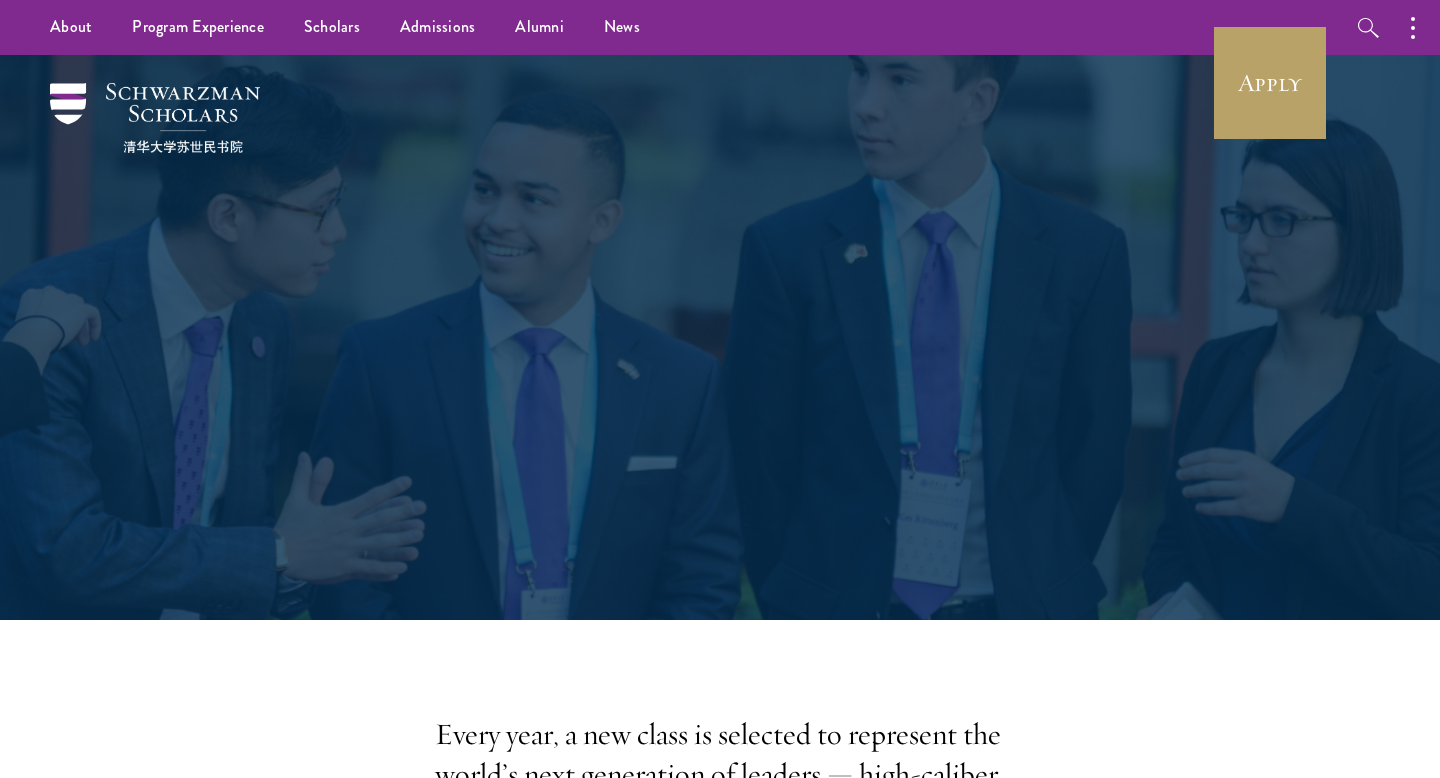 scroll, scrollTop: 0, scrollLeft: 0, axis: both 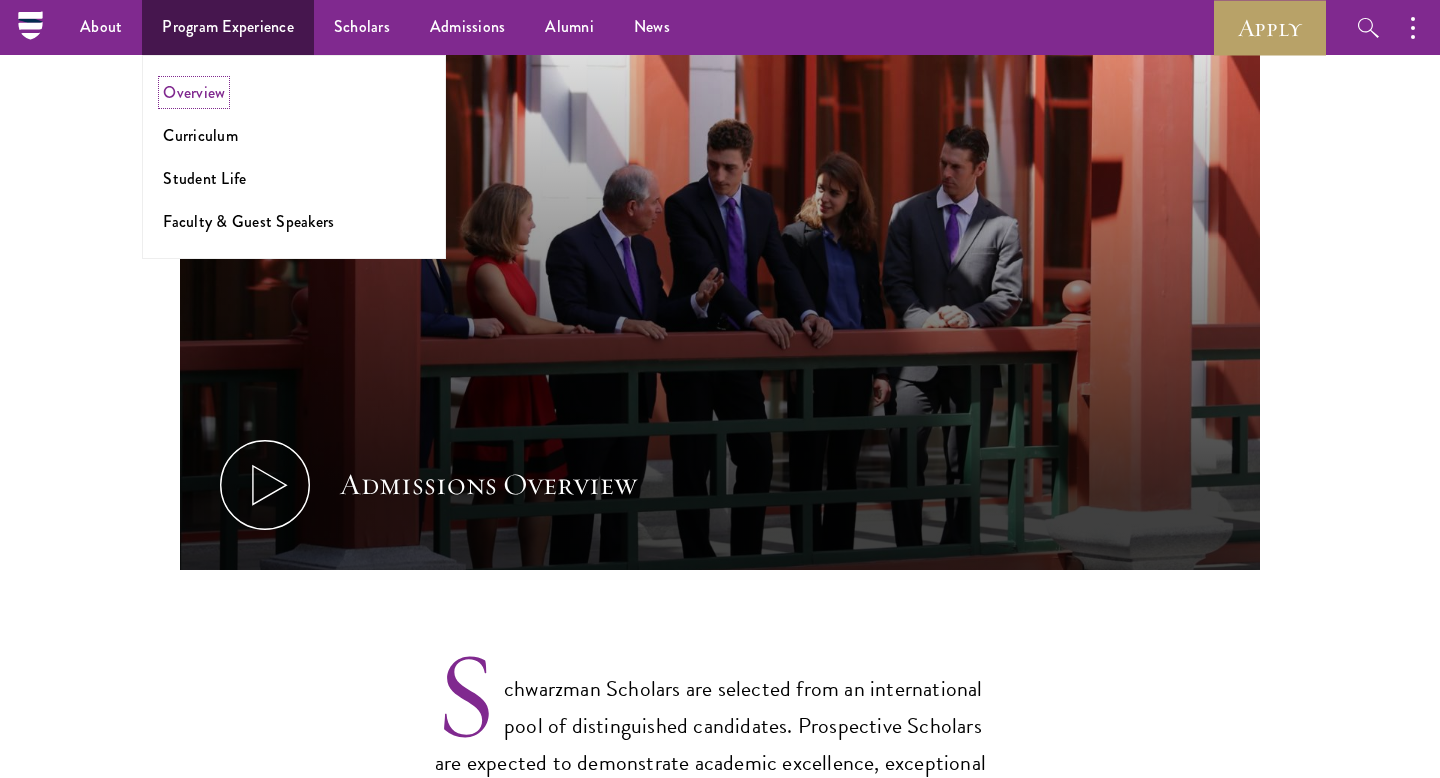 click on "Overview" at bounding box center [194, 92] 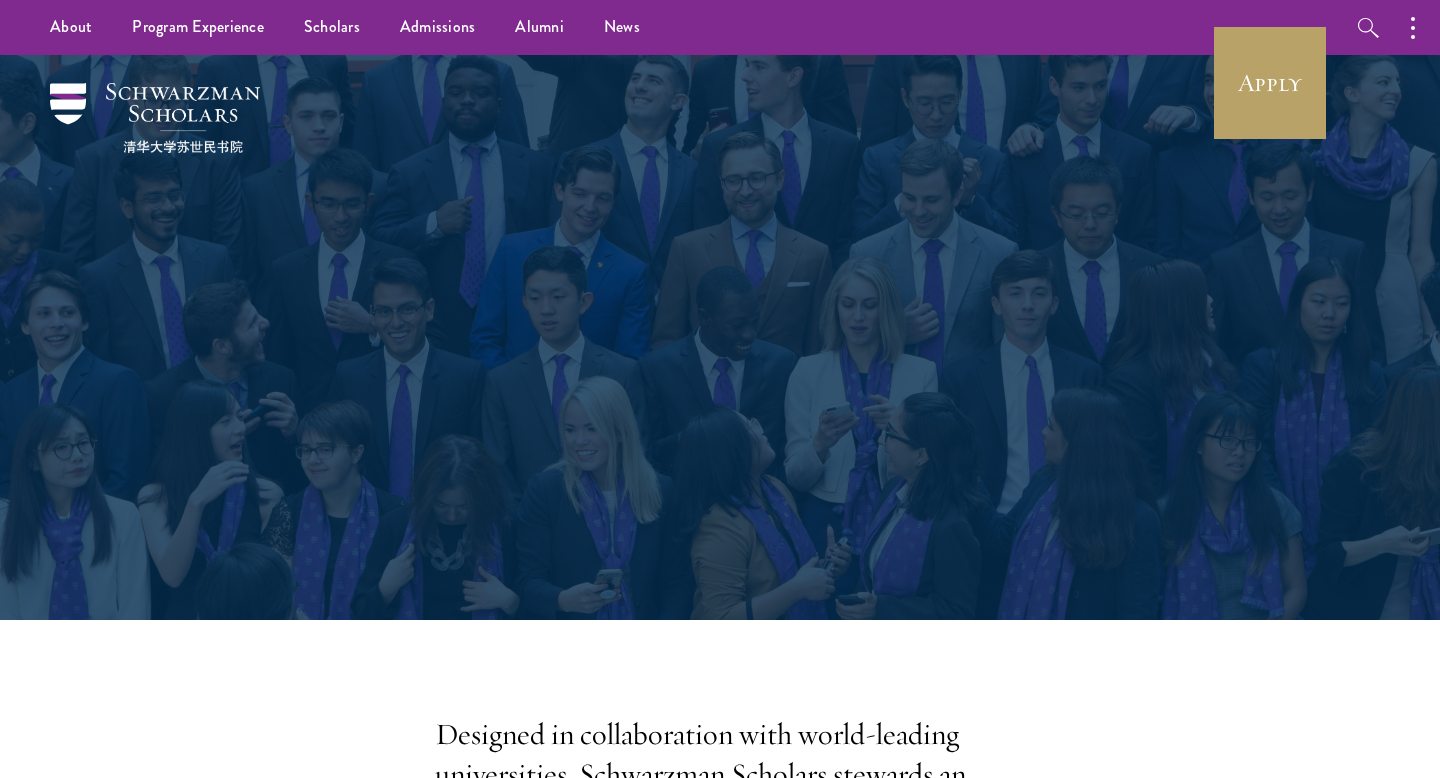 scroll, scrollTop: 0, scrollLeft: 0, axis: both 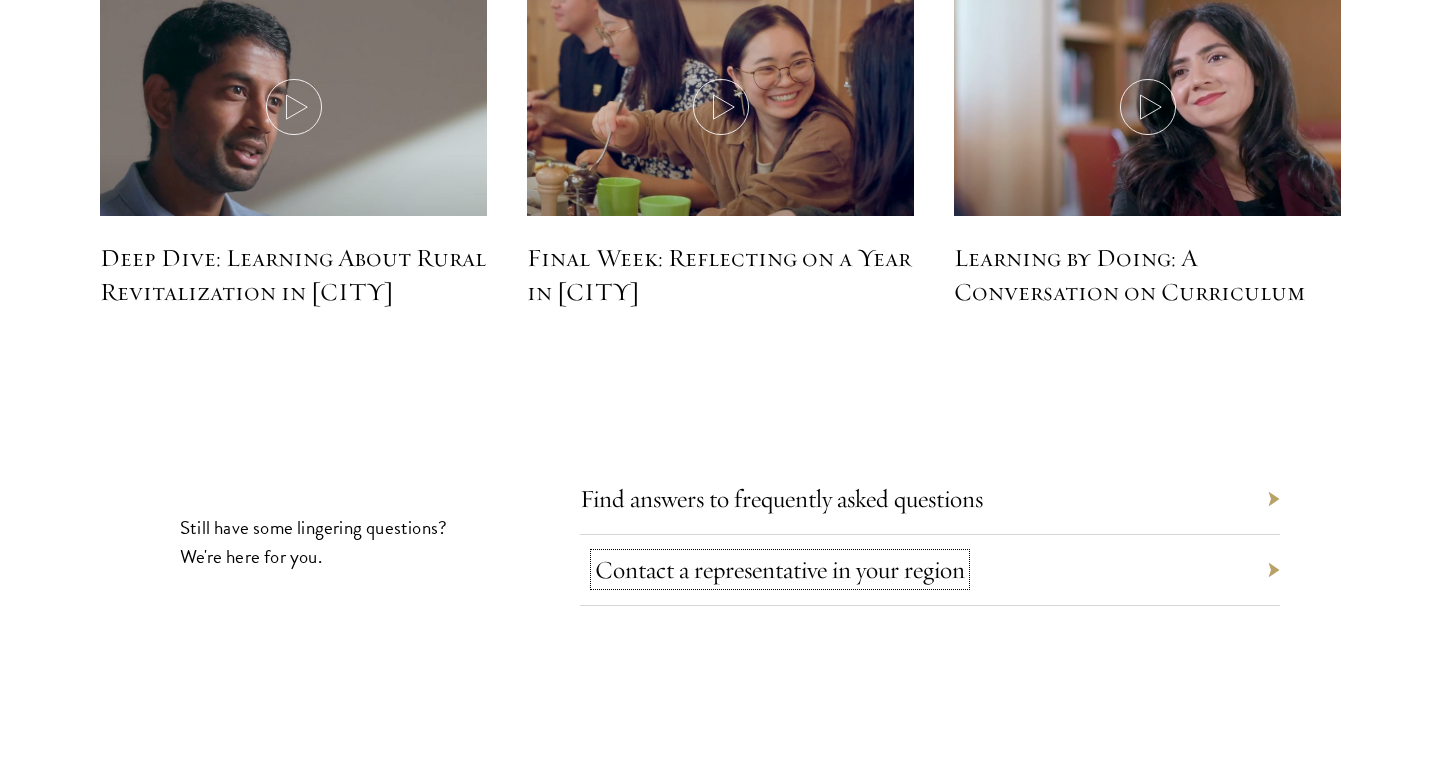 click on "Contact a representative in your region" at bounding box center (780, 569) 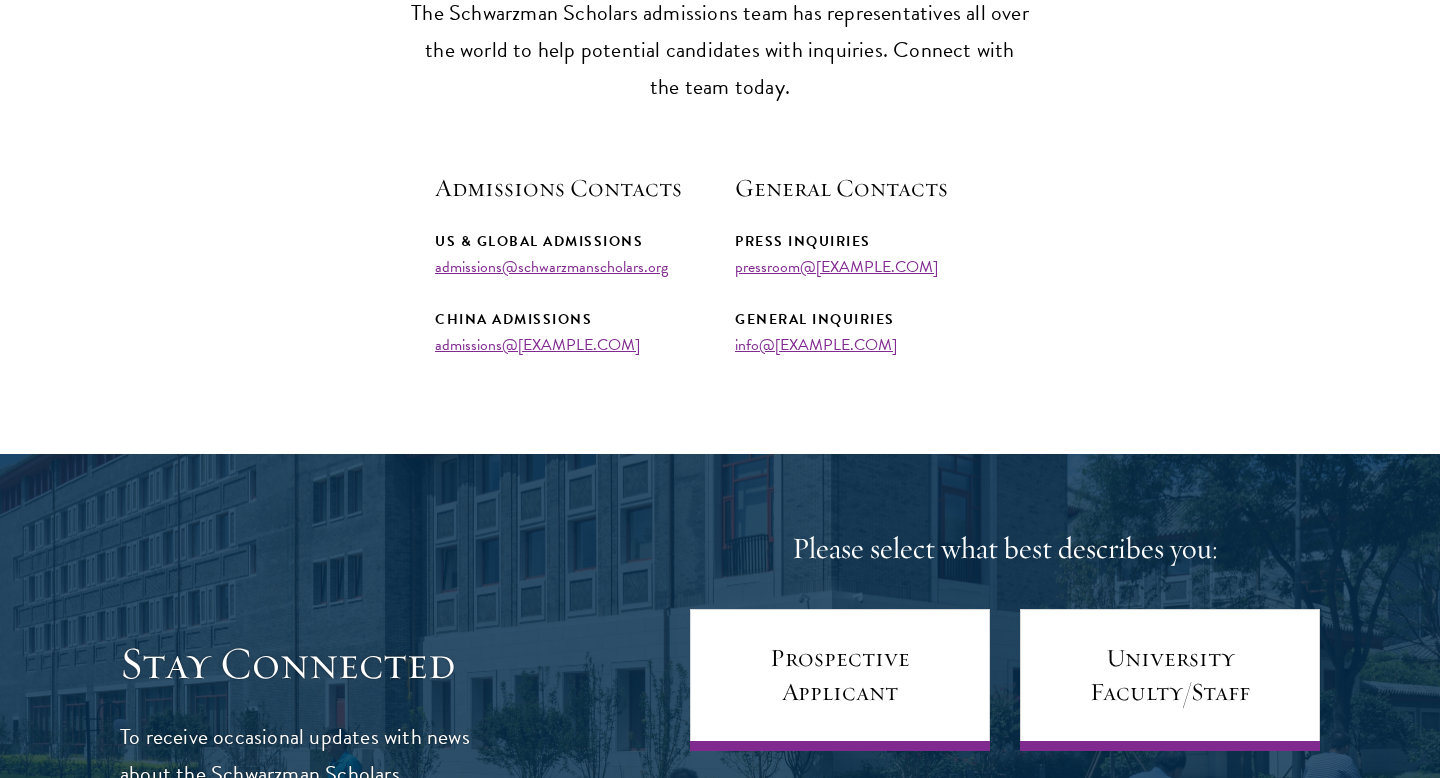 scroll, scrollTop: 0, scrollLeft: 0, axis: both 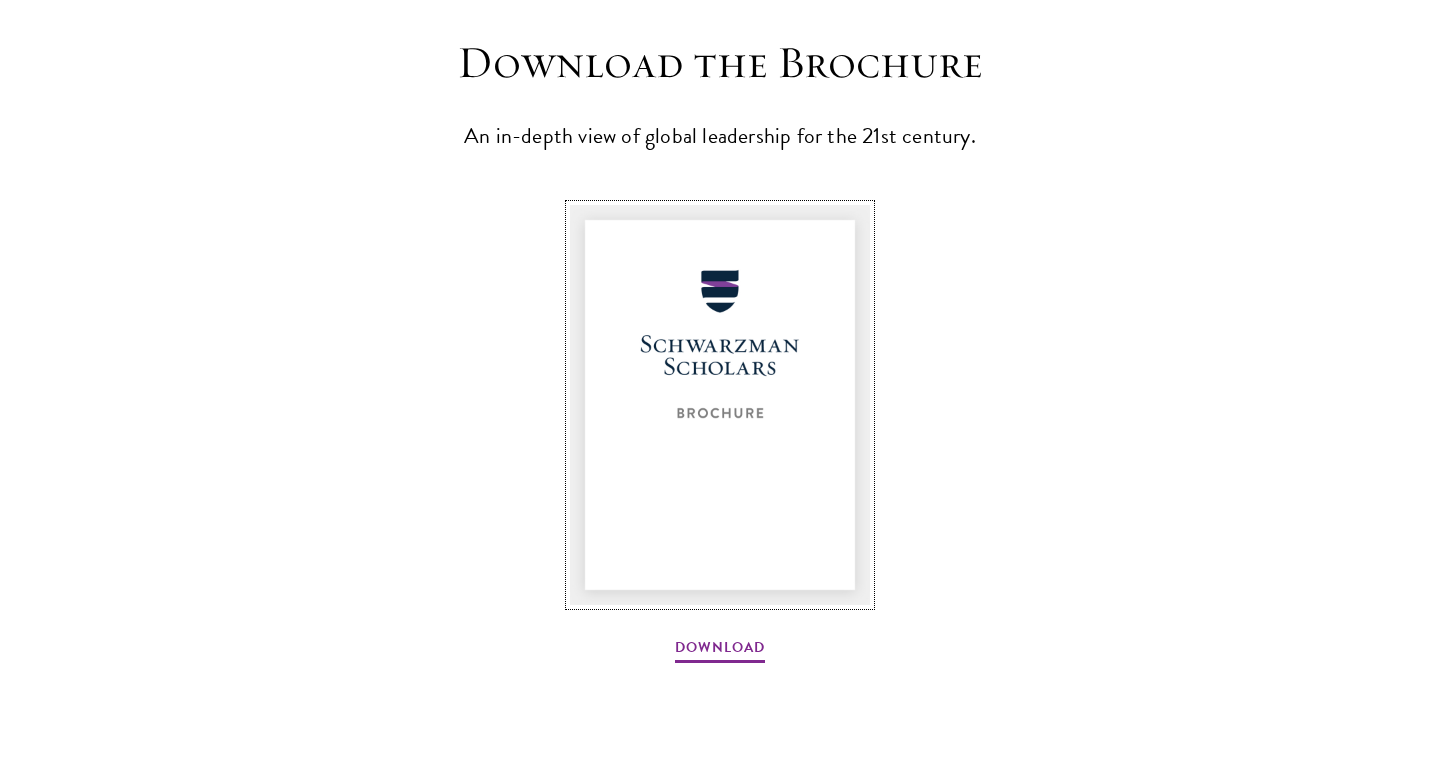 click at bounding box center [720, 405] 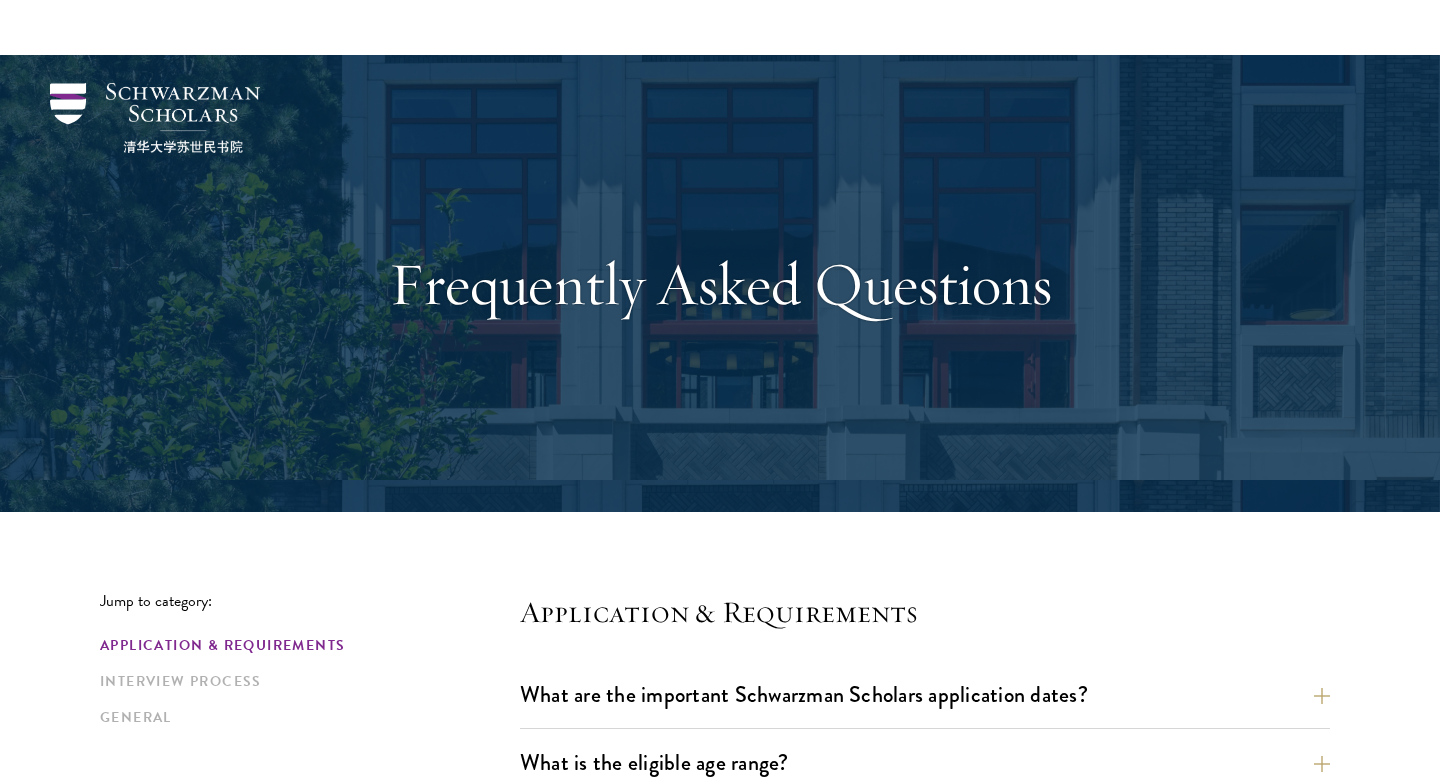 scroll, scrollTop: 729, scrollLeft: 0, axis: vertical 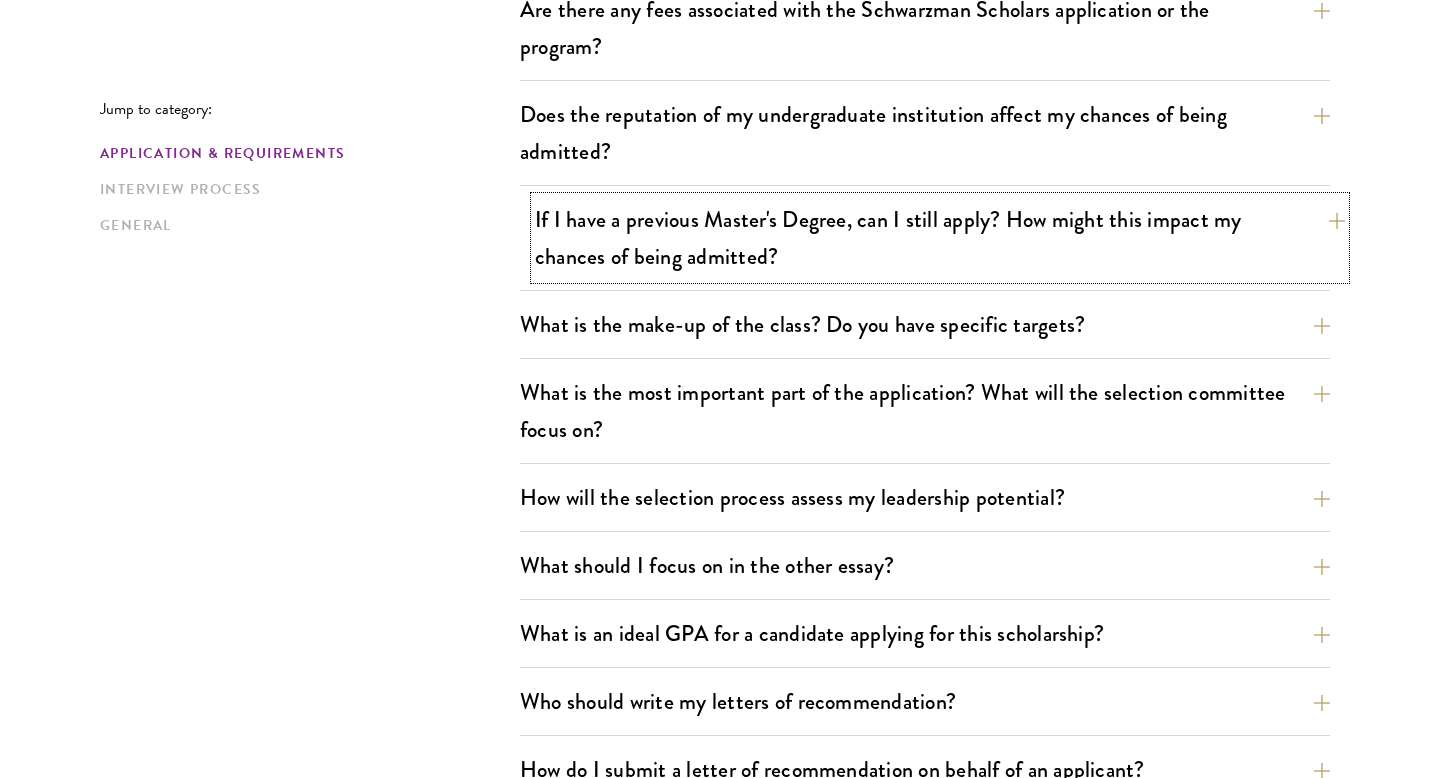 click on "If I have a previous Master's Degree, can I still apply? How might this impact my chances of being admitted?" at bounding box center [940, 238] 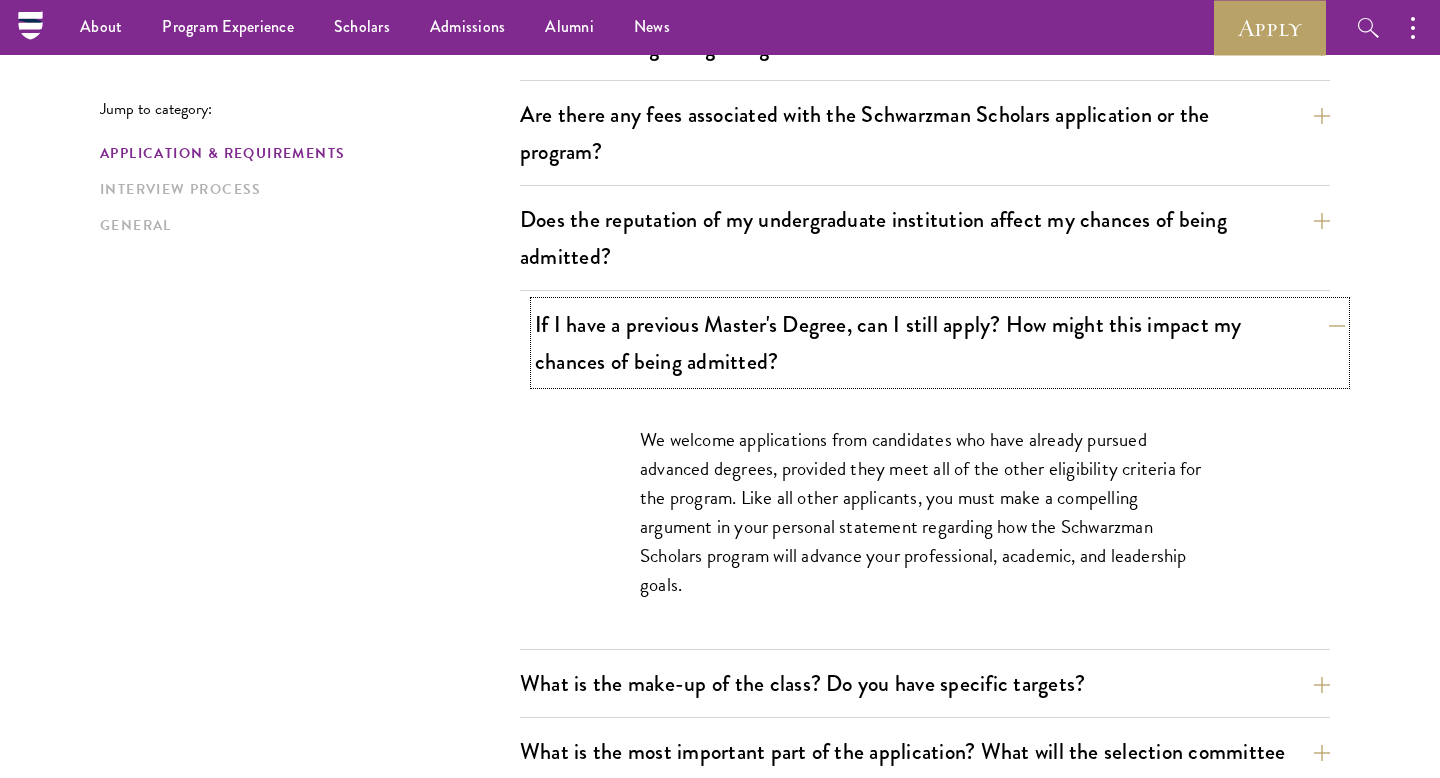 scroll, scrollTop: 713, scrollLeft: 0, axis: vertical 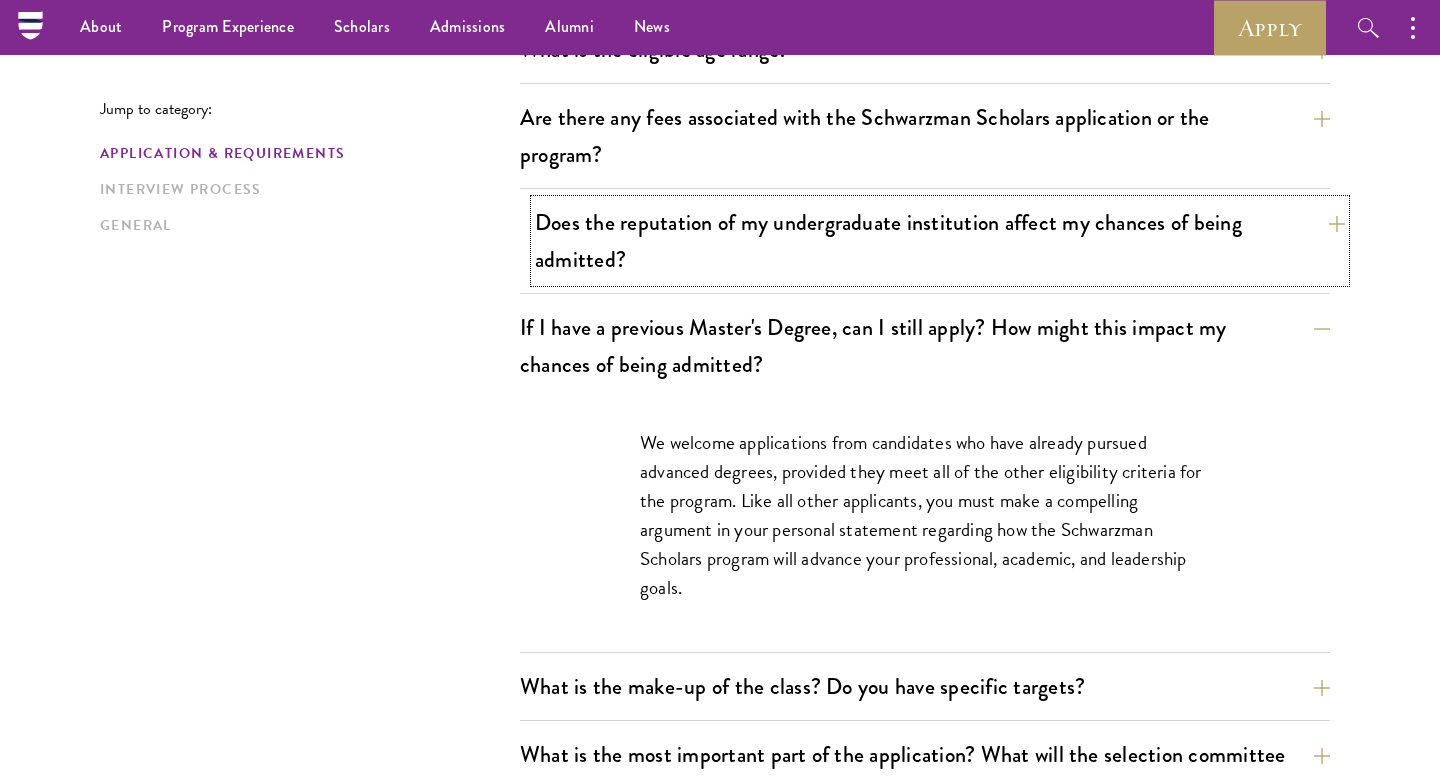 click on "Does the reputation of my undergraduate institution affect my chances of being admitted?" at bounding box center [940, 241] 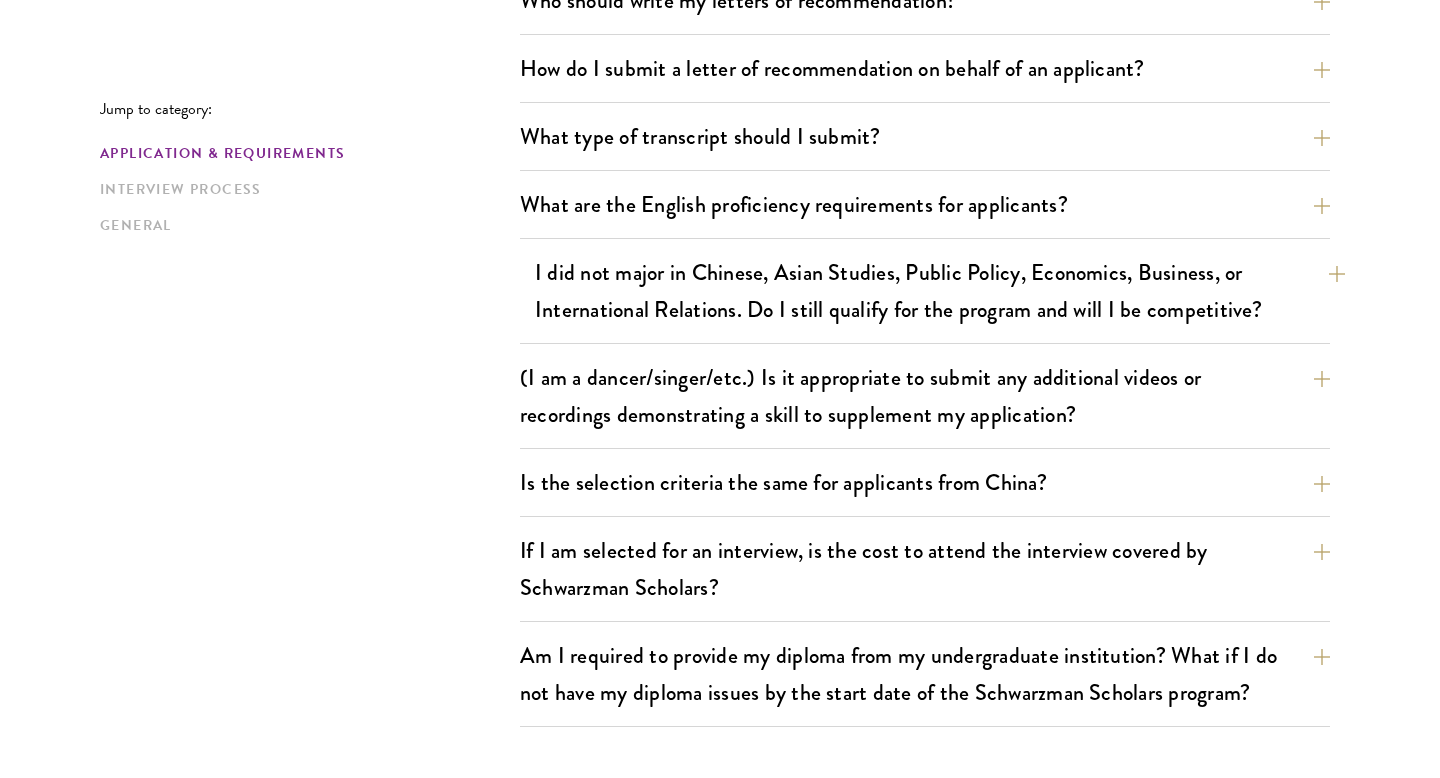 scroll, scrollTop: 1754, scrollLeft: 0, axis: vertical 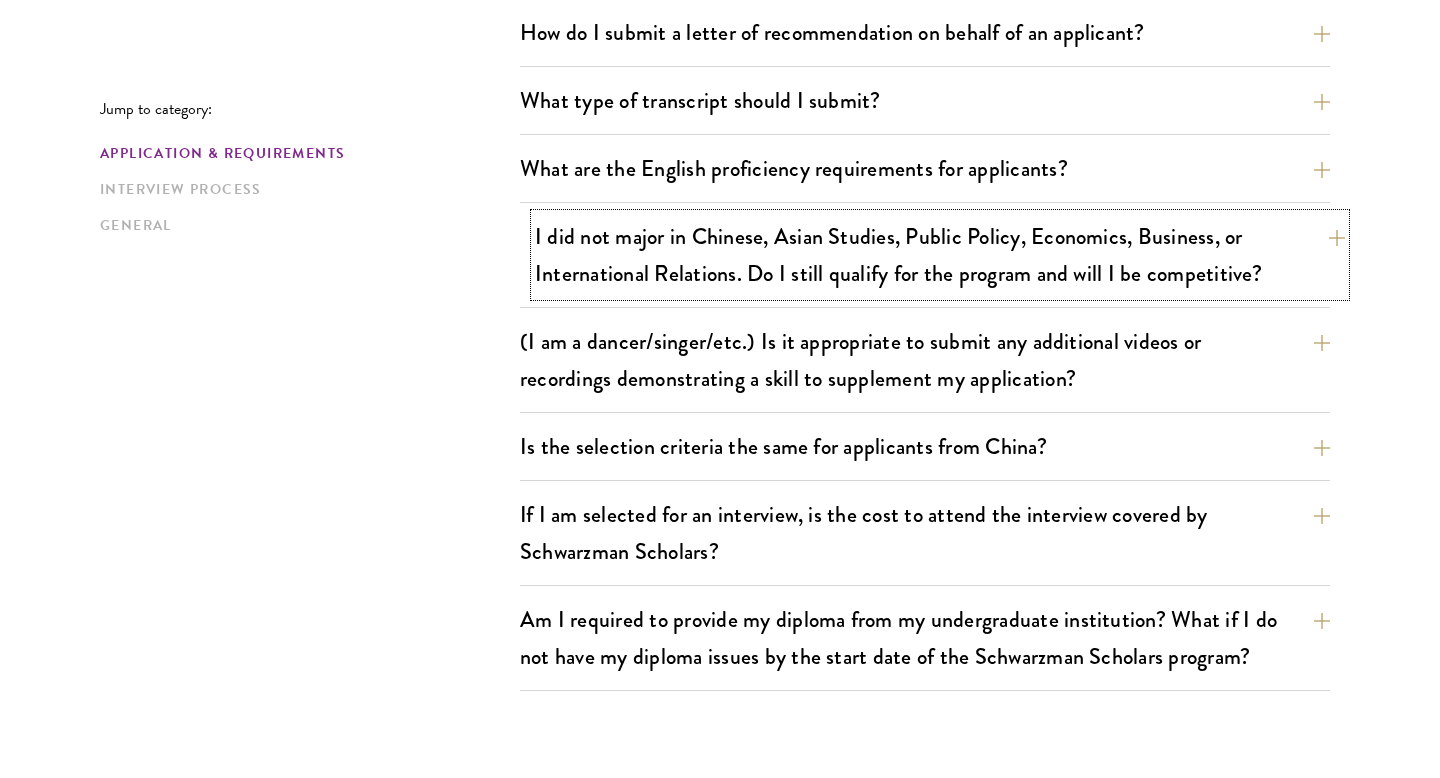 click on "I did not major in Chinese, Asian Studies, Public Policy, Economics, Business, or International Relations. Do I still qualify for the program and will I be competitive?" at bounding box center [940, 255] 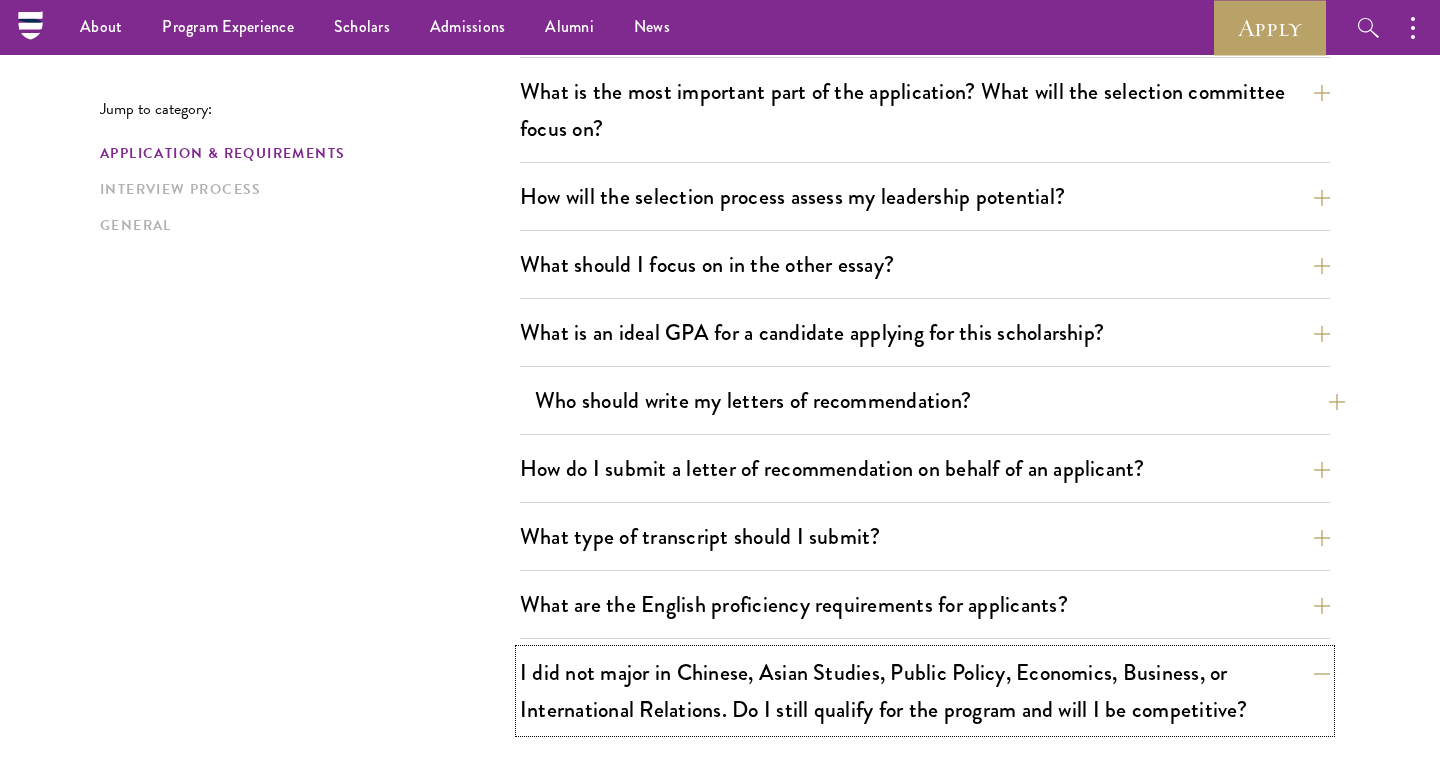 scroll, scrollTop: 1121, scrollLeft: 0, axis: vertical 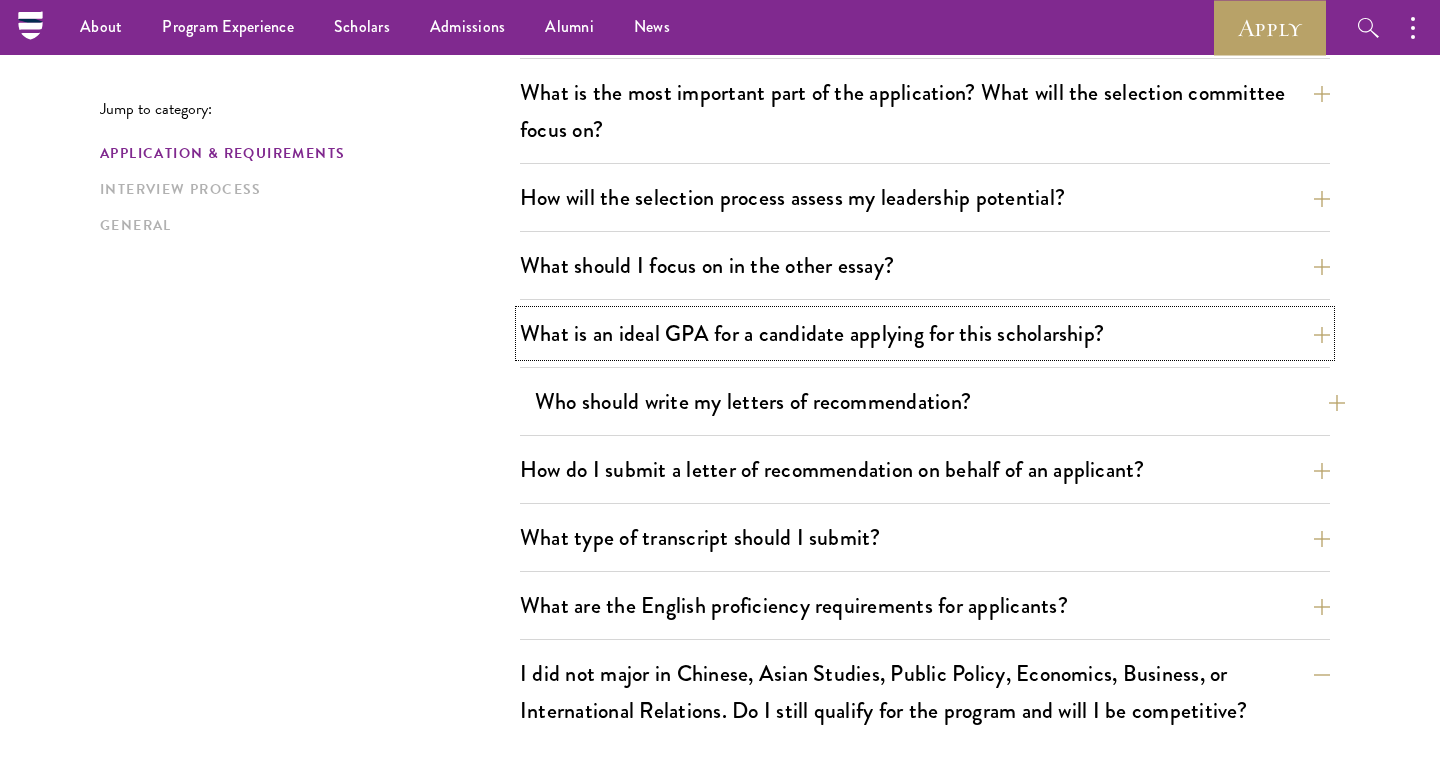click on "What is an ideal GPA for a candidate applying for this scholarship?" at bounding box center [925, 333] 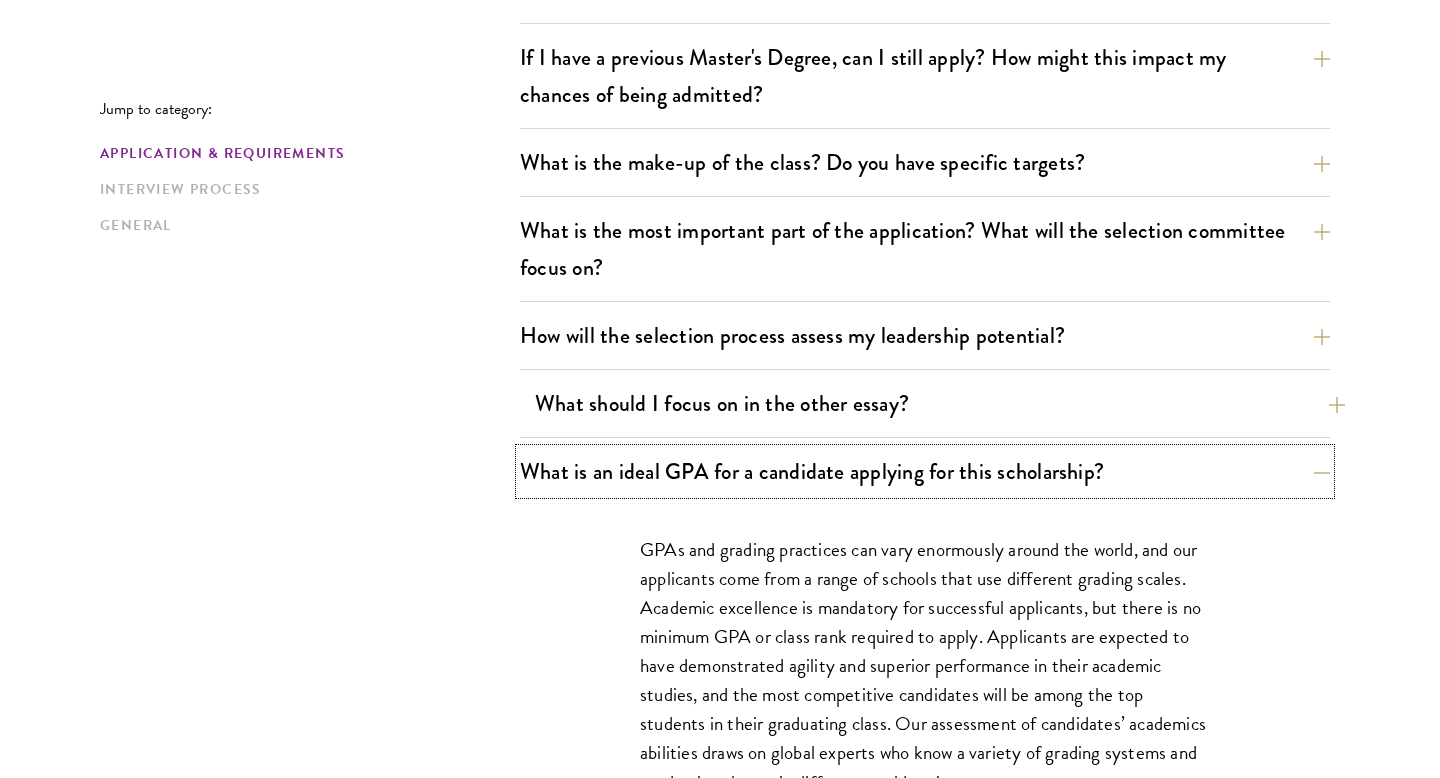 scroll, scrollTop: 994, scrollLeft: 0, axis: vertical 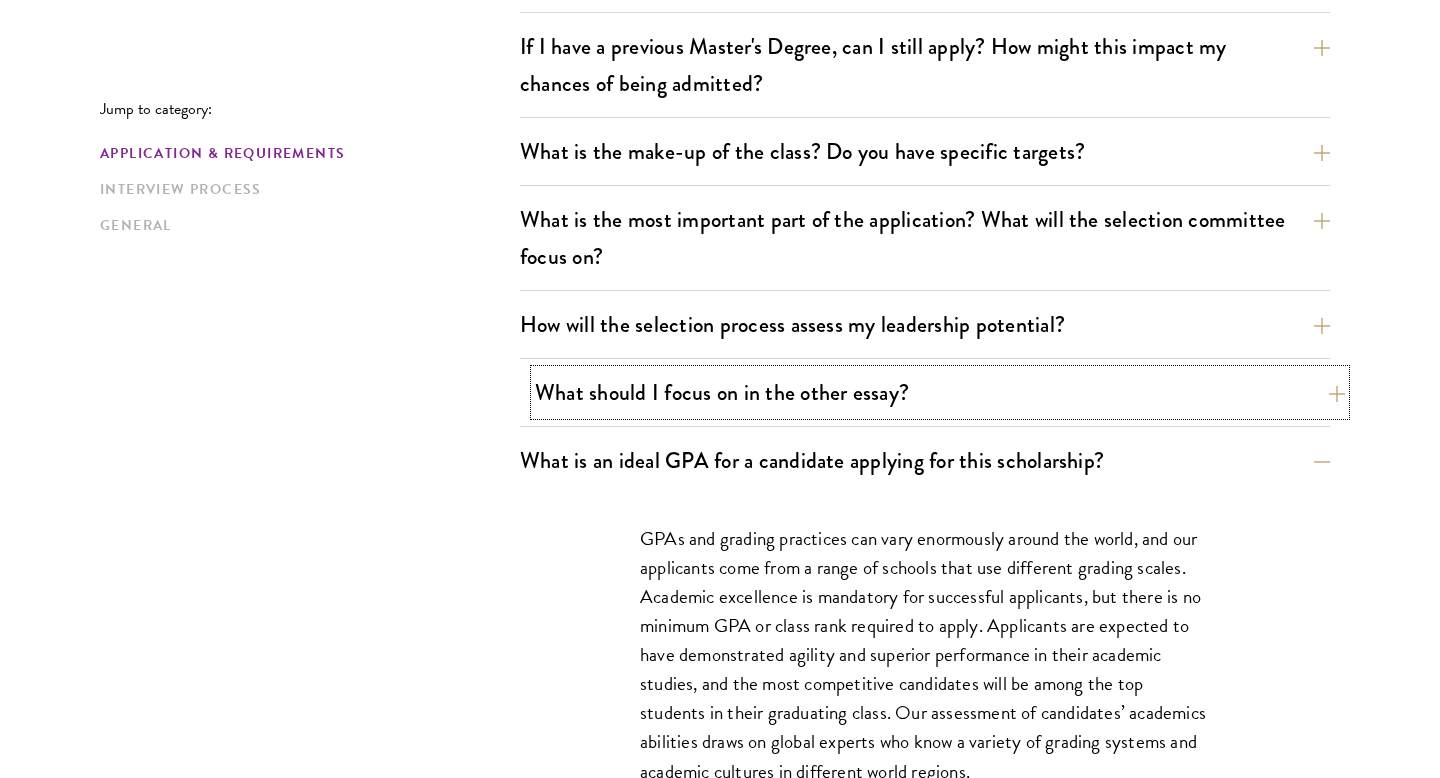 click on "What should I focus on in the other essay?" at bounding box center (940, 392) 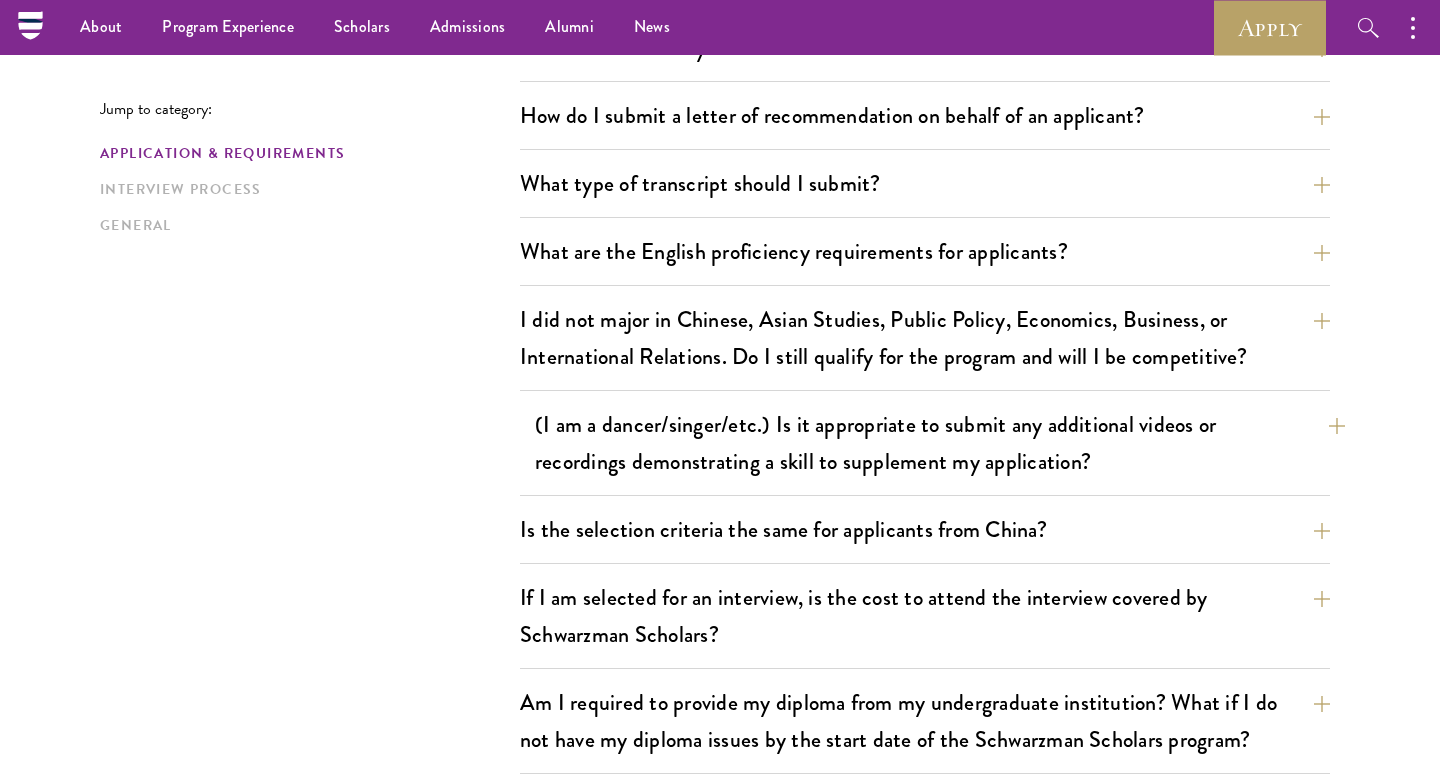 scroll, scrollTop: 1291, scrollLeft: 0, axis: vertical 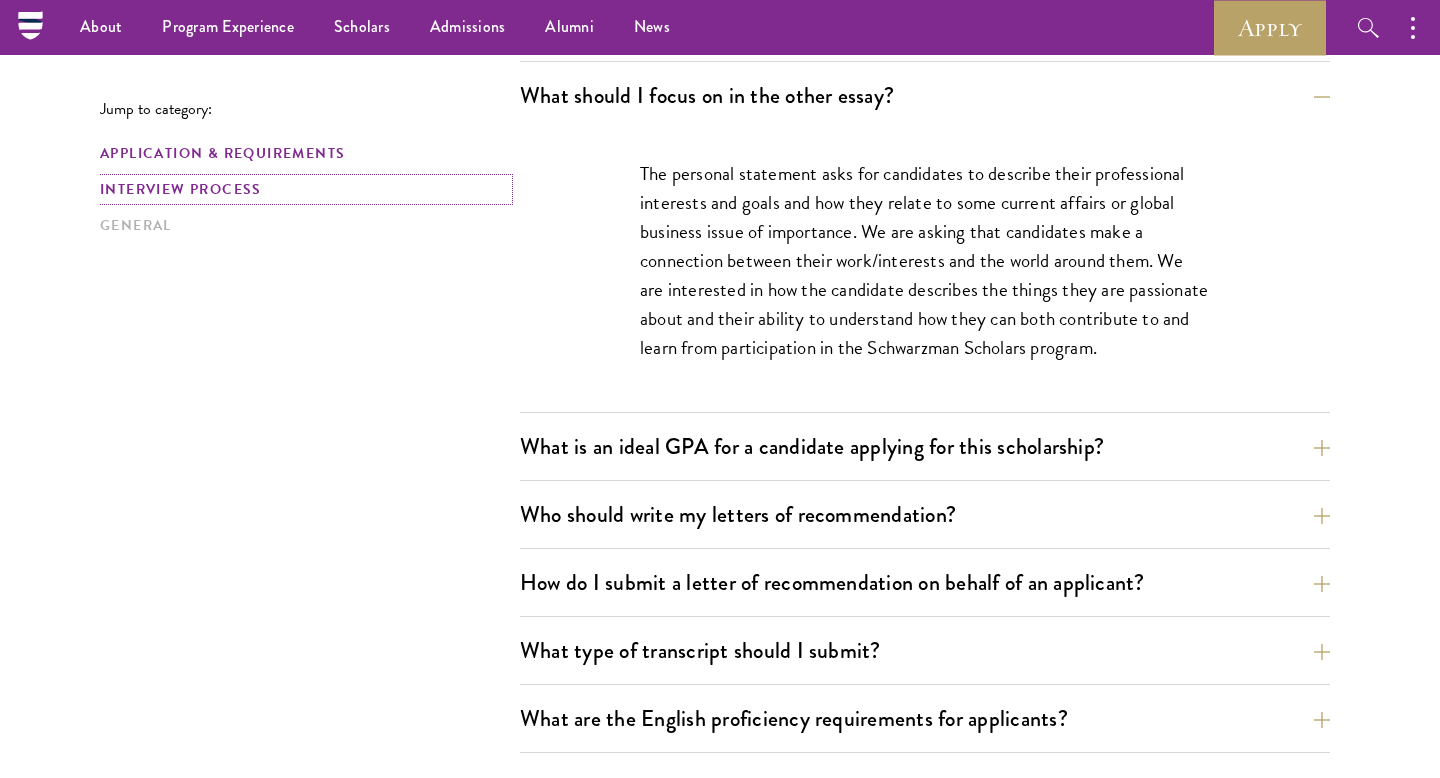click on "Interview Process" at bounding box center (304, 189) 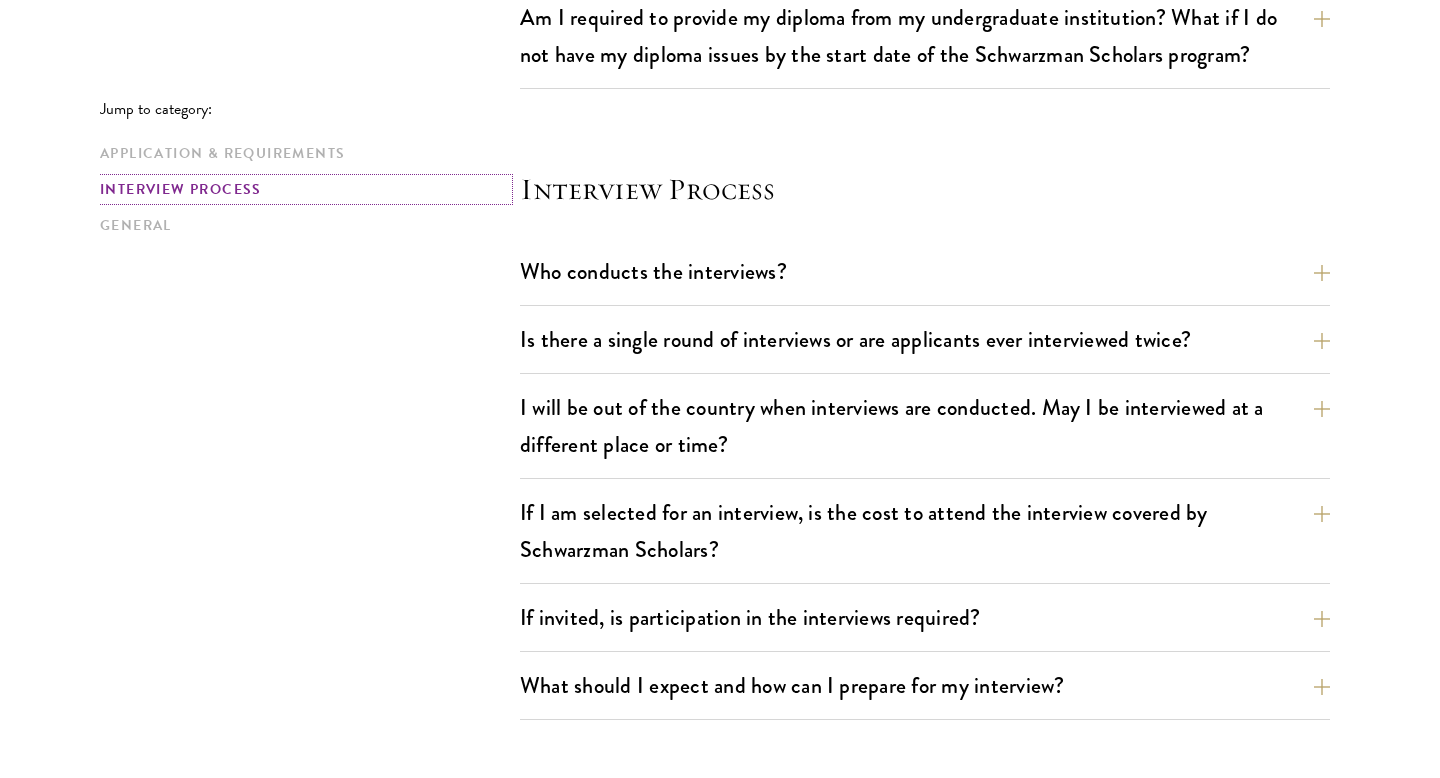 scroll, scrollTop: 2512, scrollLeft: 0, axis: vertical 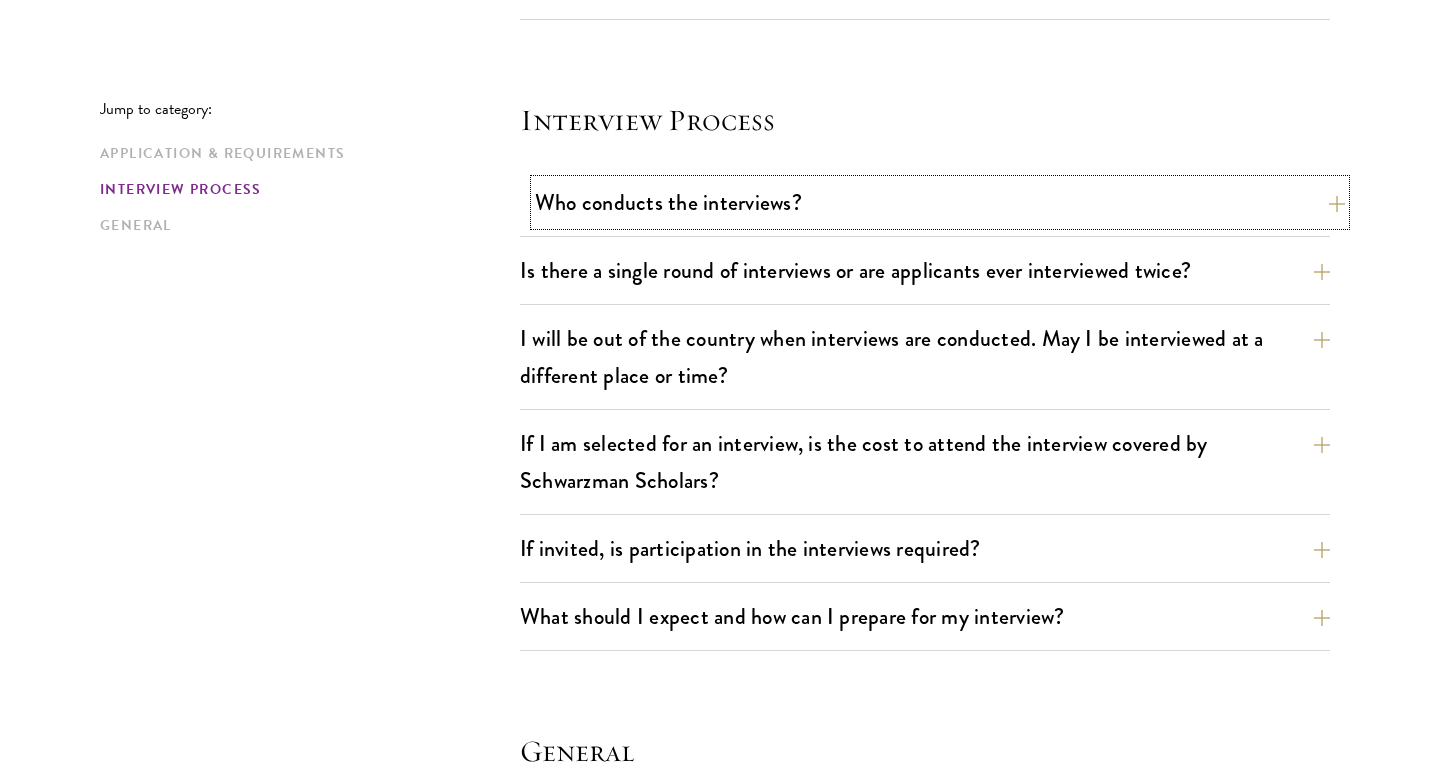click on "Who conducts the interviews?" at bounding box center (940, 202) 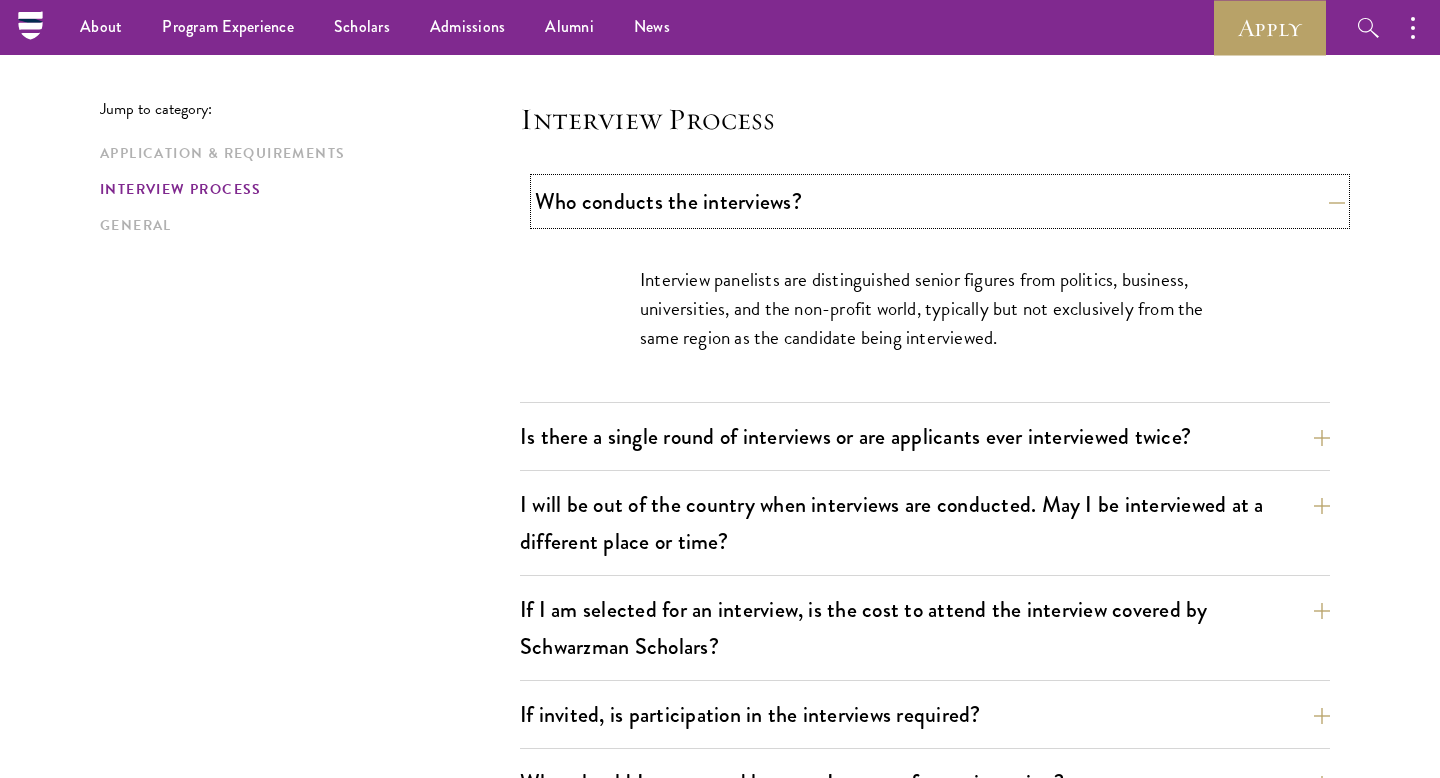 scroll, scrollTop: 2229, scrollLeft: 0, axis: vertical 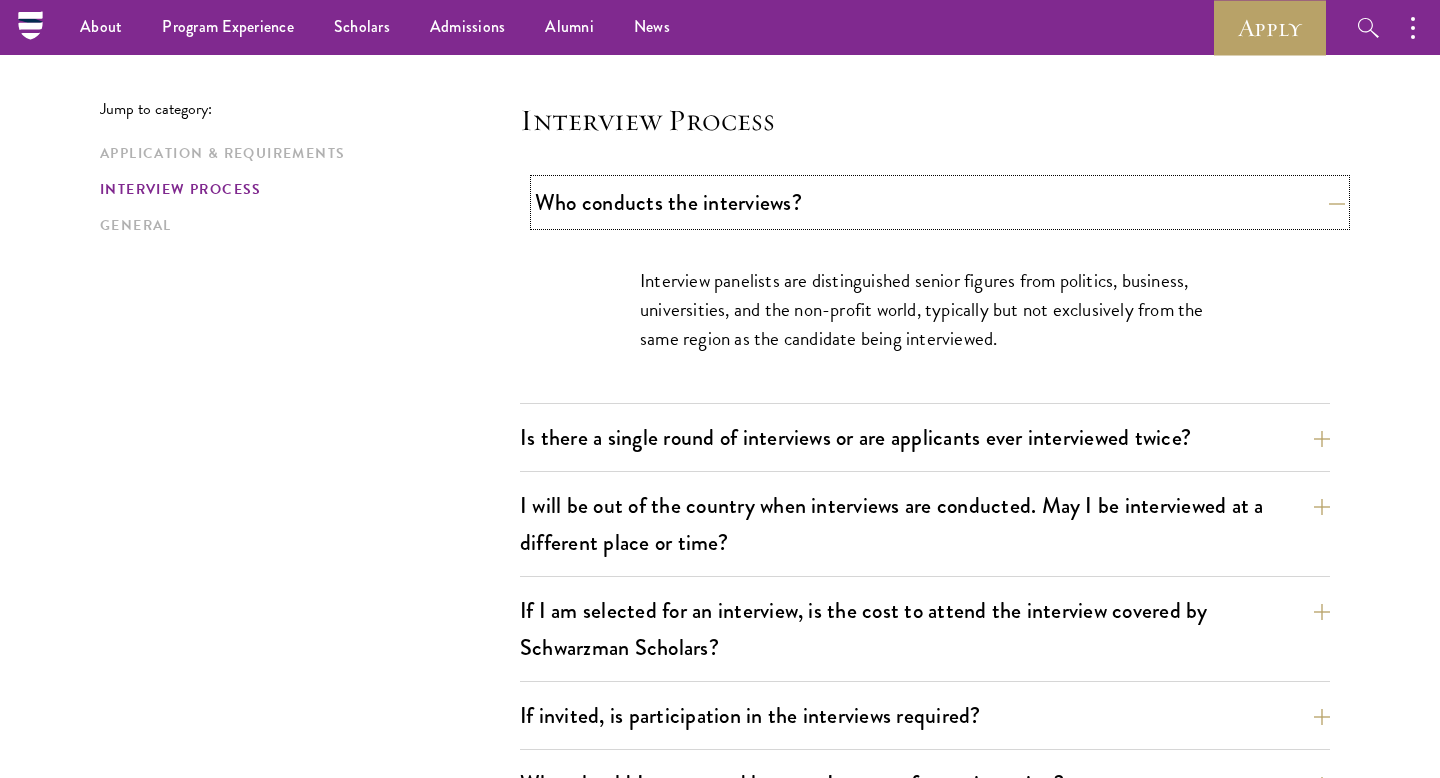 click on "Who conducts the interviews?" at bounding box center [940, 202] 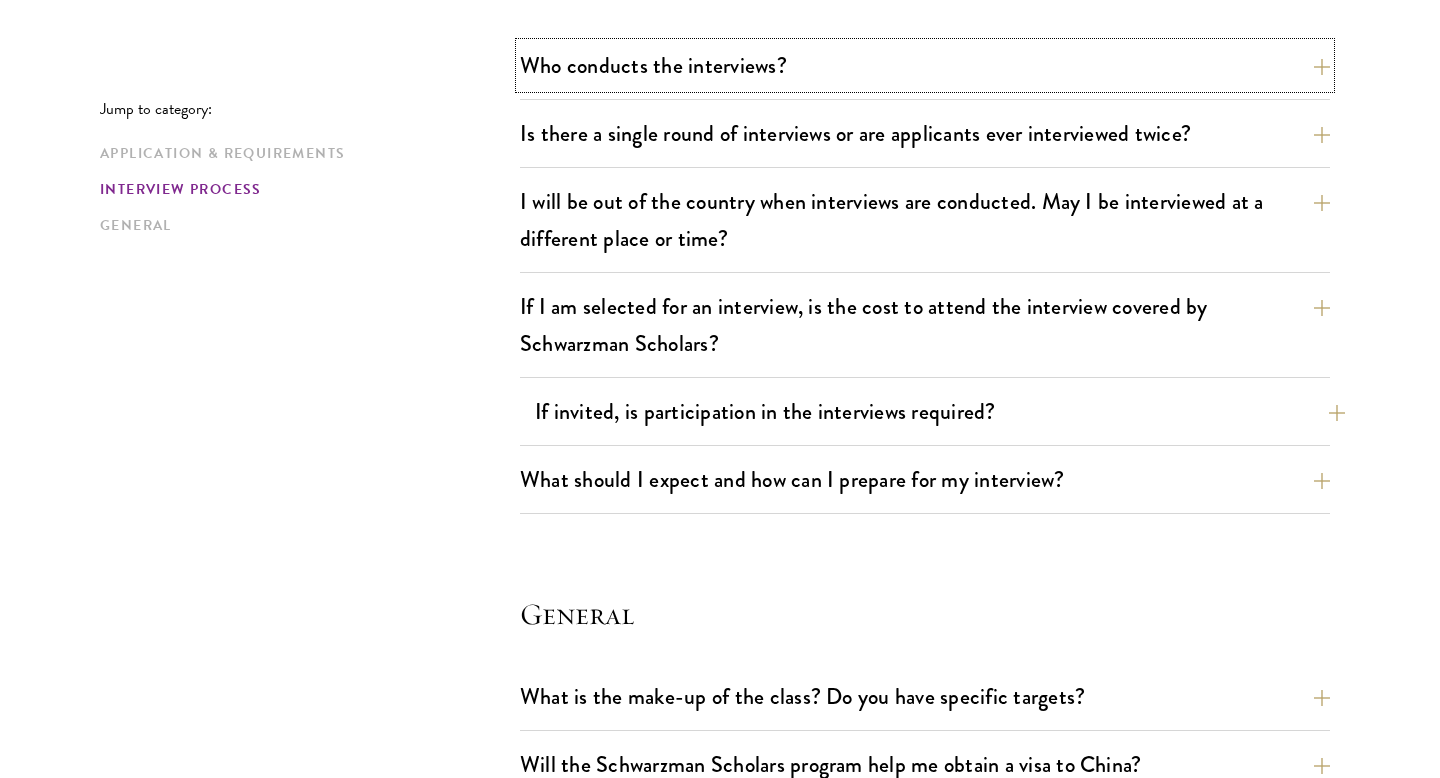 scroll, scrollTop: 2385, scrollLeft: 0, axis: vertical 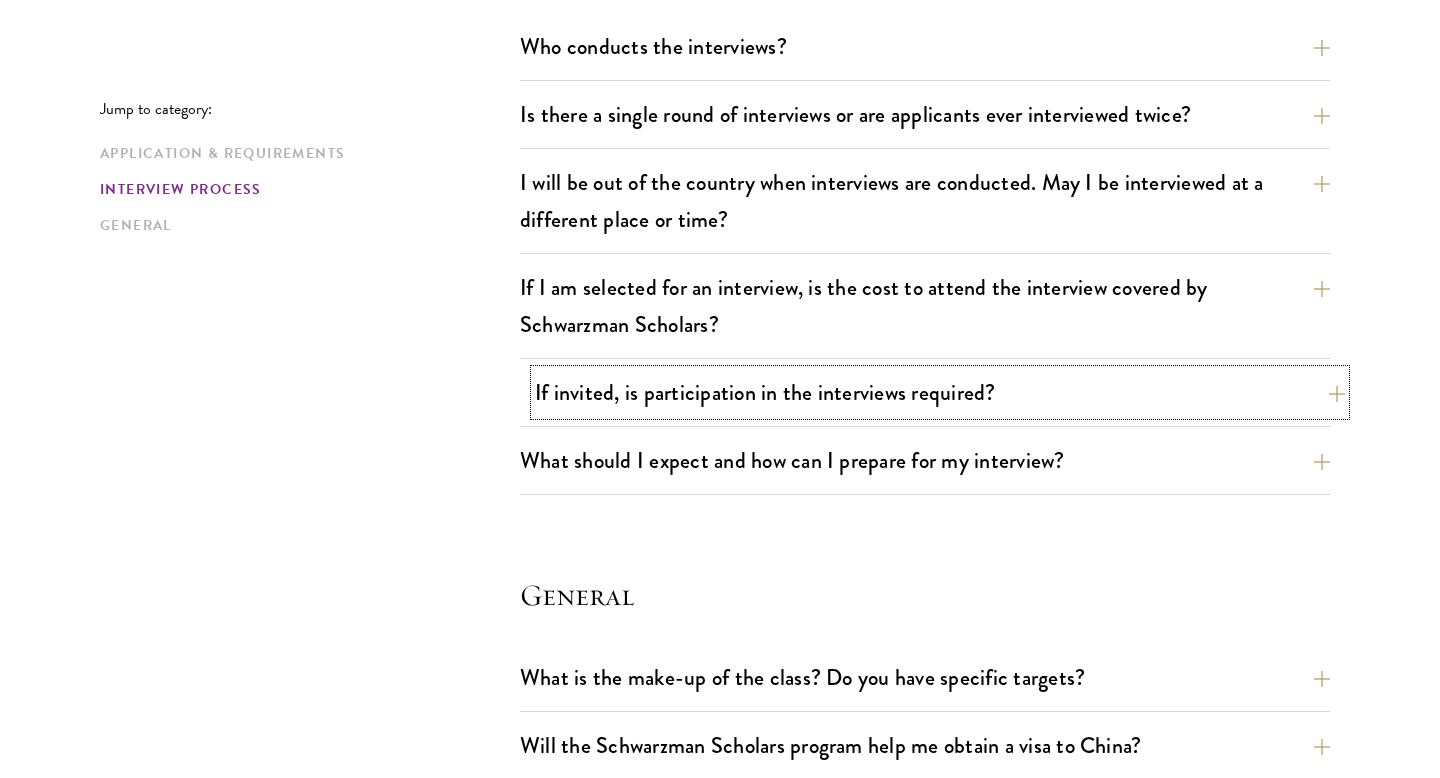 click on "If invited, is participation in the interviews required?" at bounding box center [940, 392] 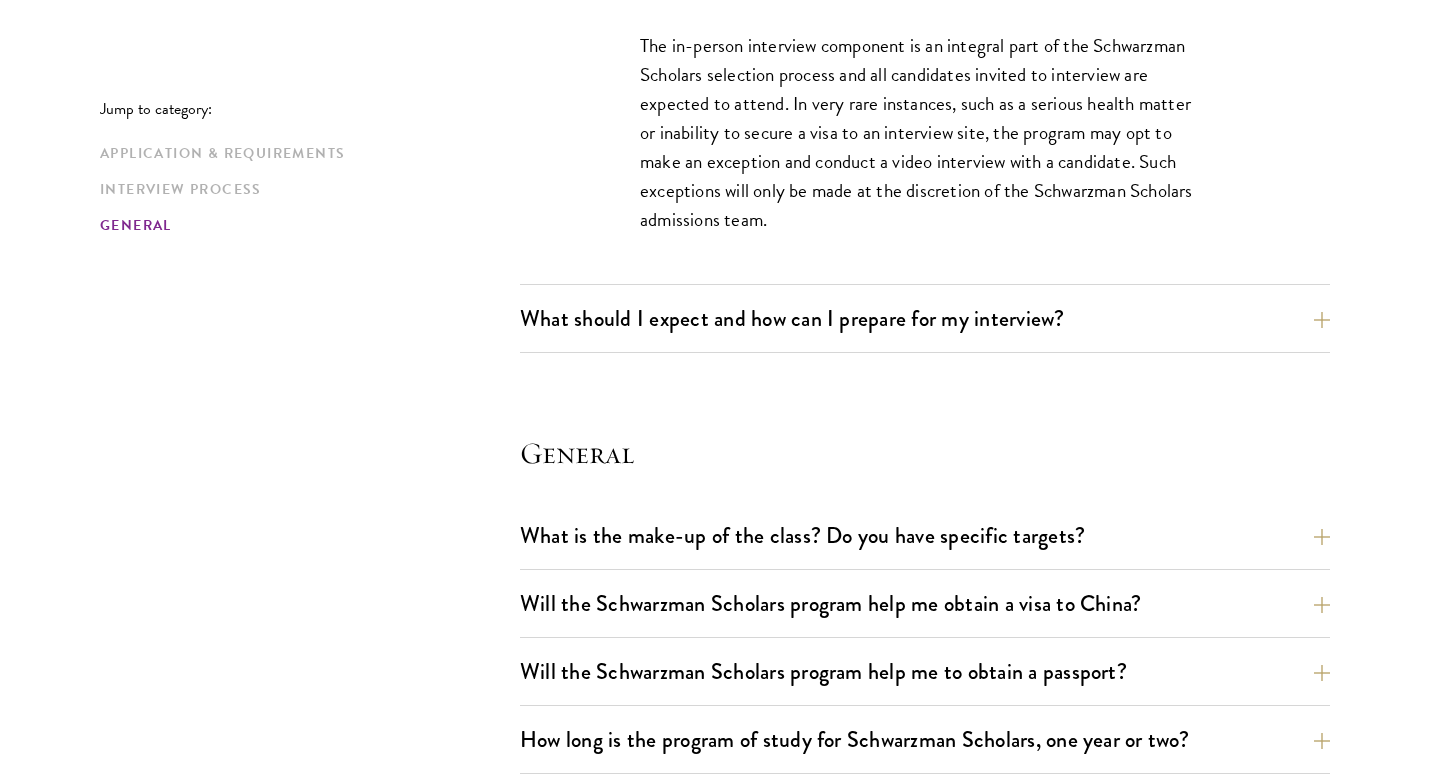 scroll, scrollTop: 2811, scrollLeft: 0, axis: vertical 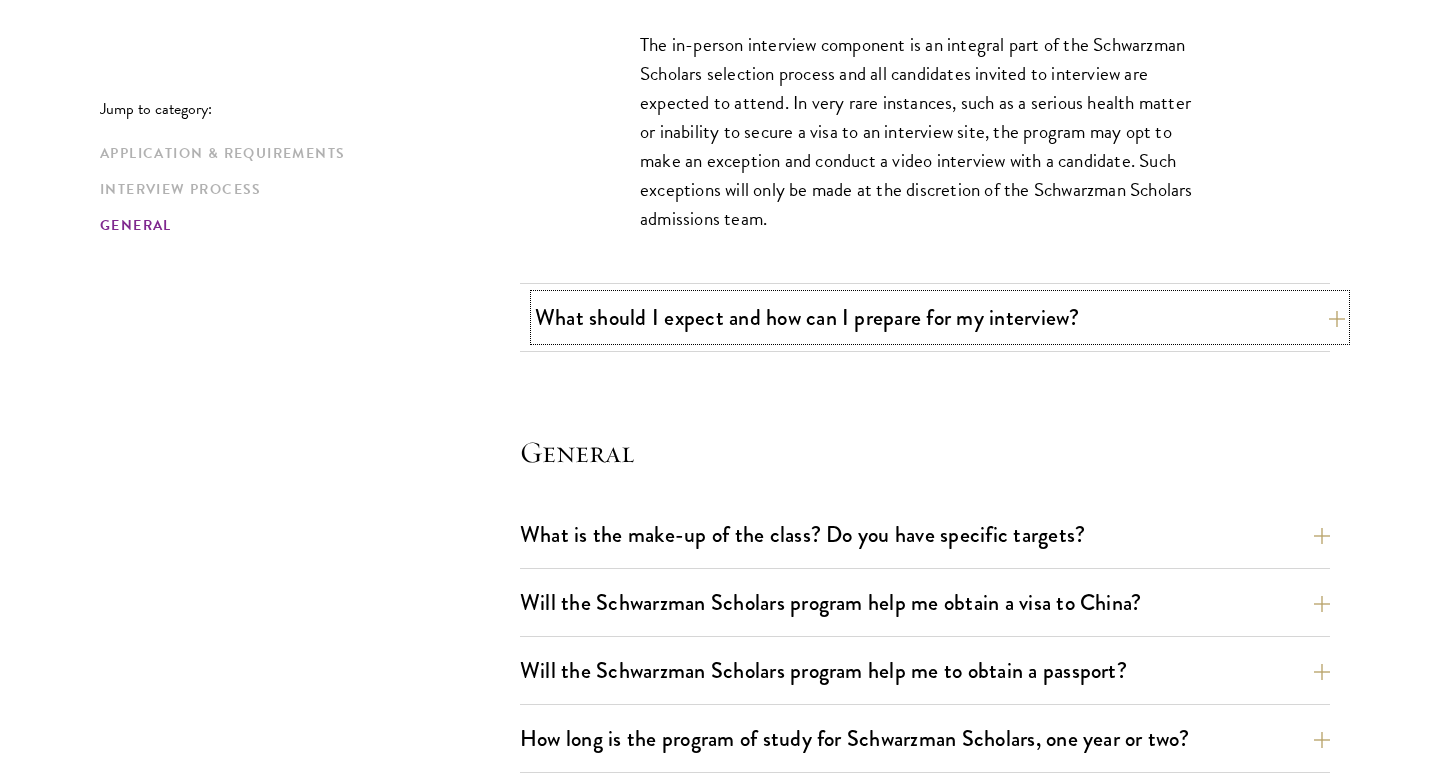 click on "What should I expect and how can I prepare for my interview?" at bounding box center (940, 317) 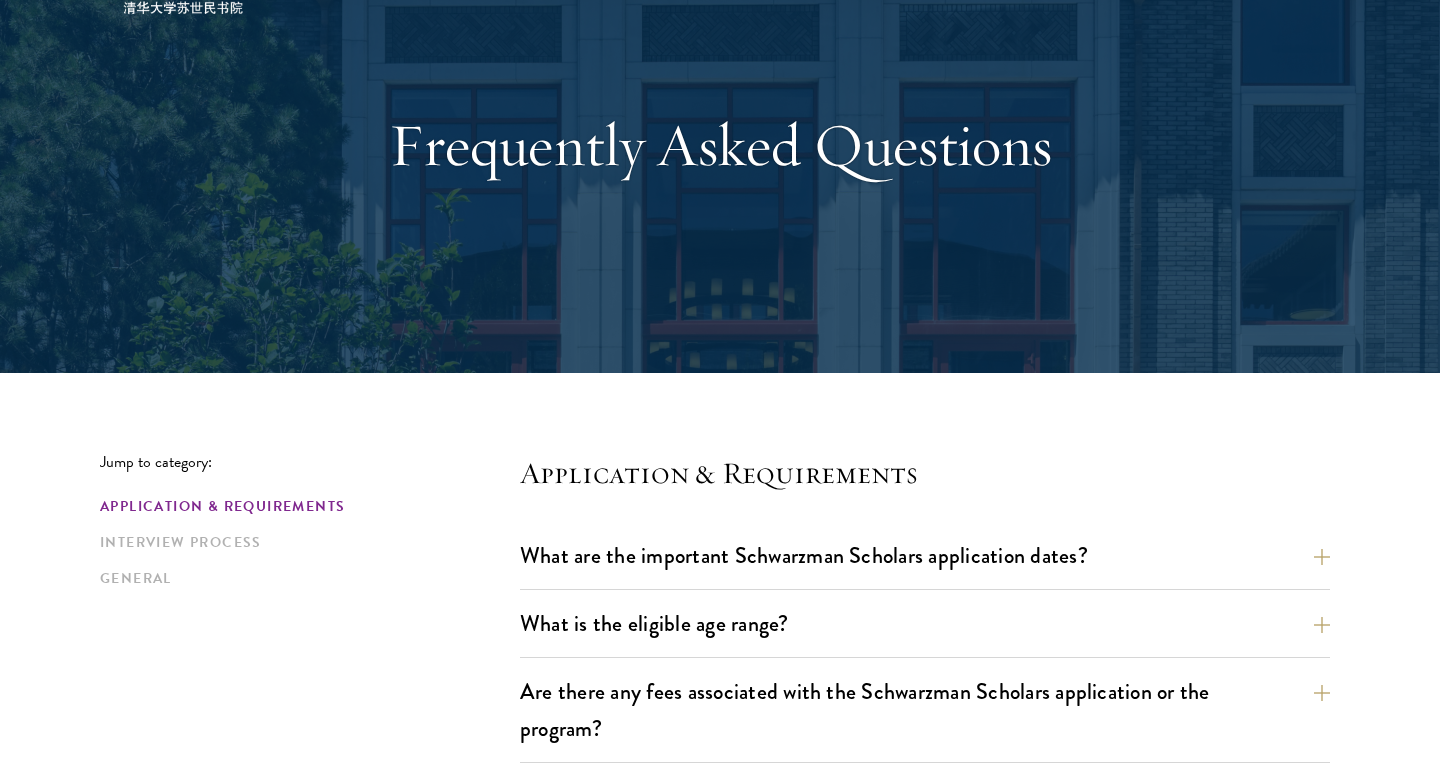 scroll, scrollTop: 0, scrollLeft: 0, axis: both 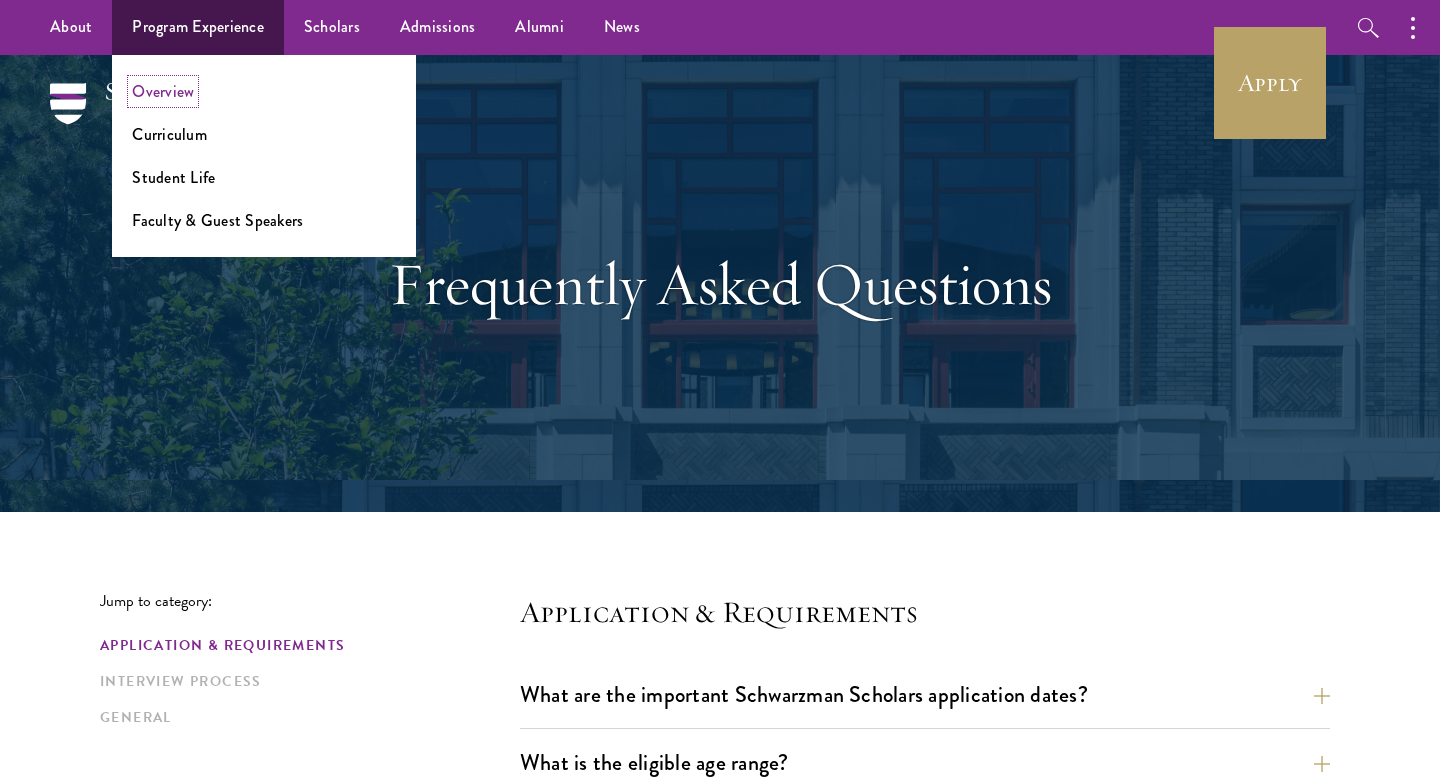 click on "Overview" at bounding box center [163, 91] 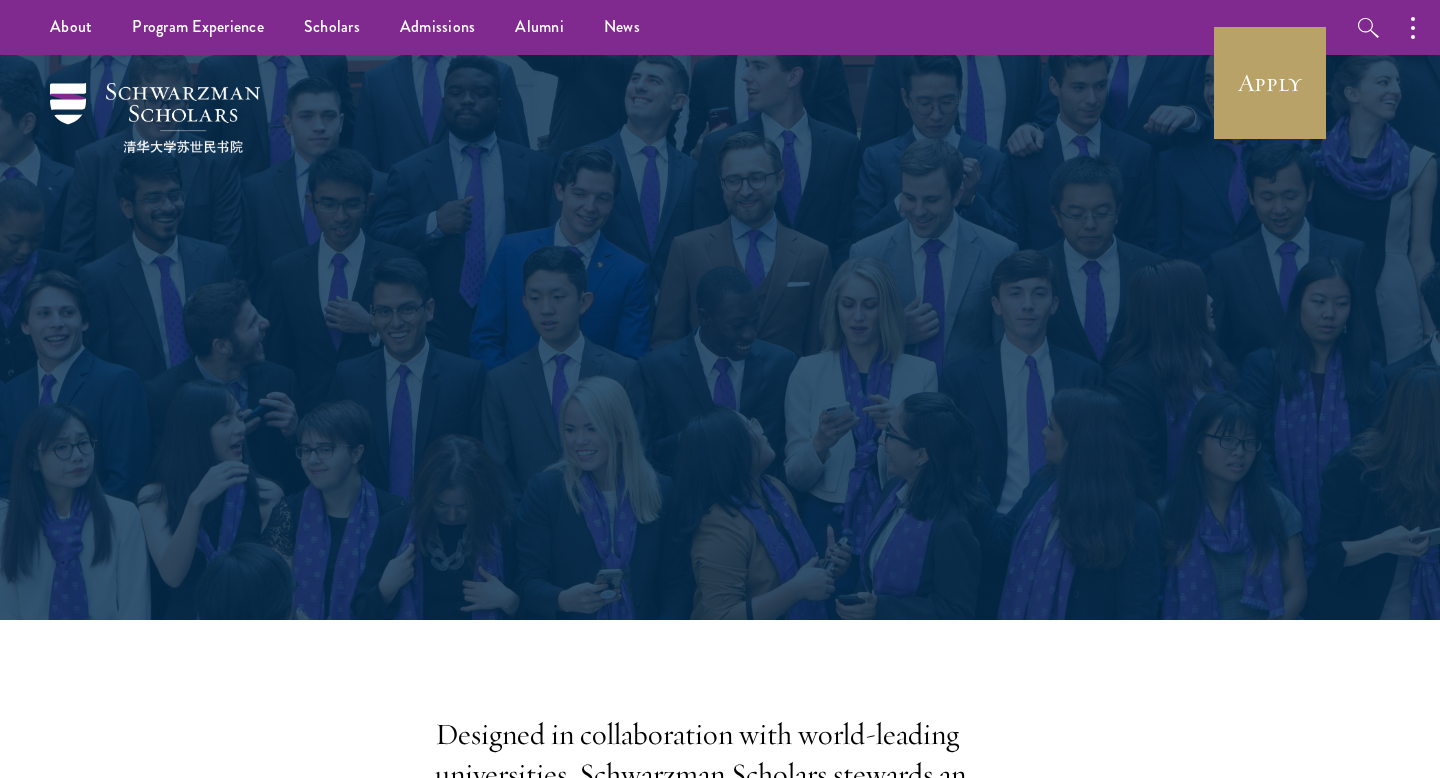 scroll, scrollTop: 0, scrollLeft: 0, axis: both 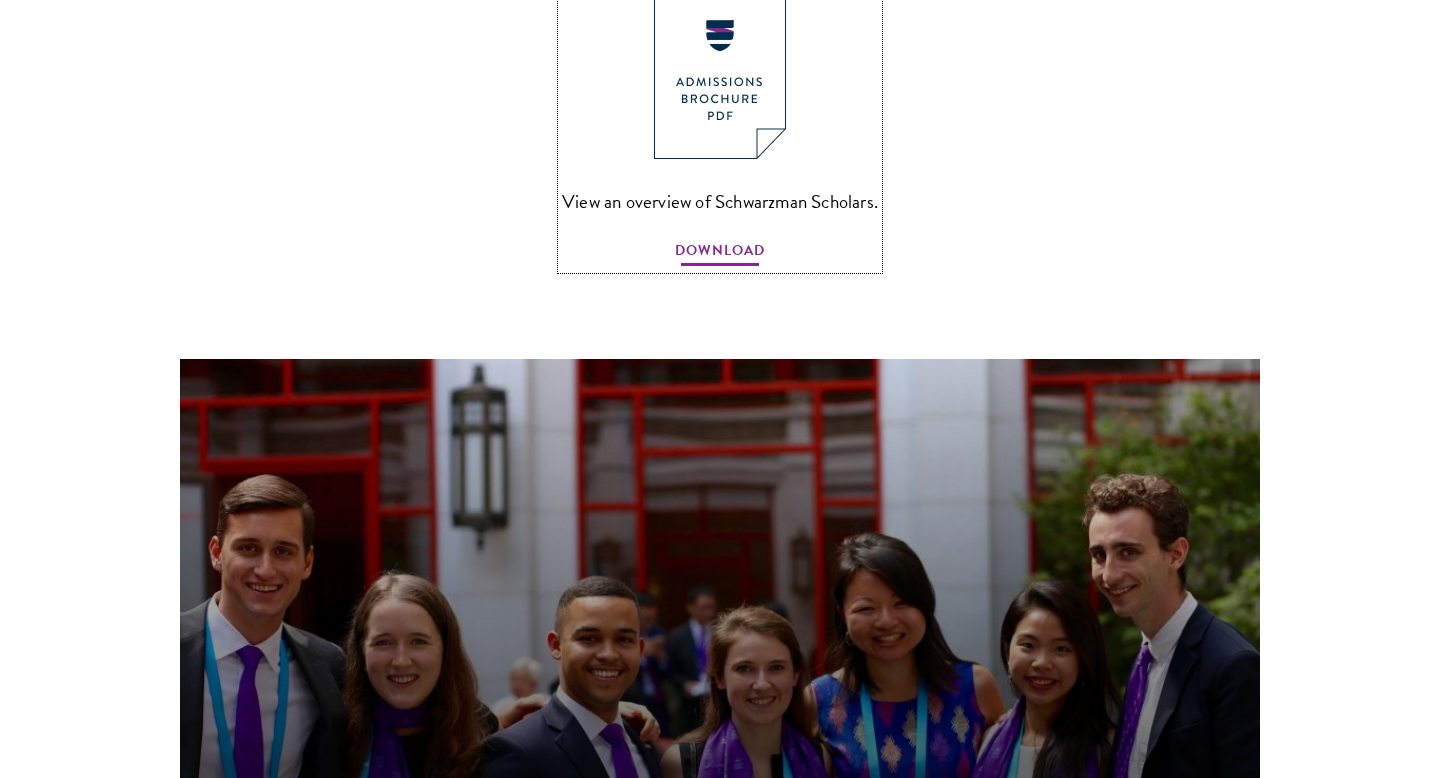 click on "DOWNLOAD" at bounding box center [720, 253] 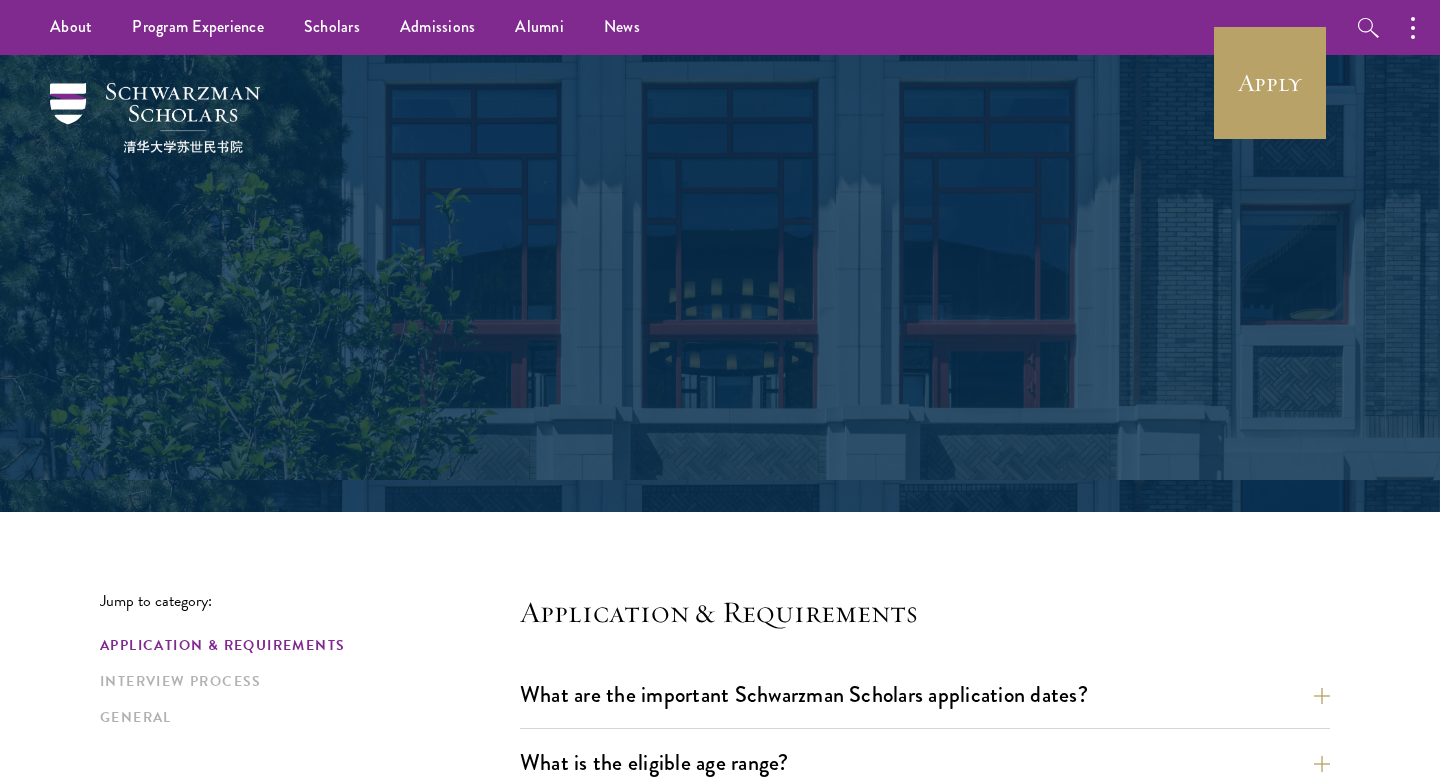 scroll, scrollTop: 0, scrollLeft: 0, axis: both 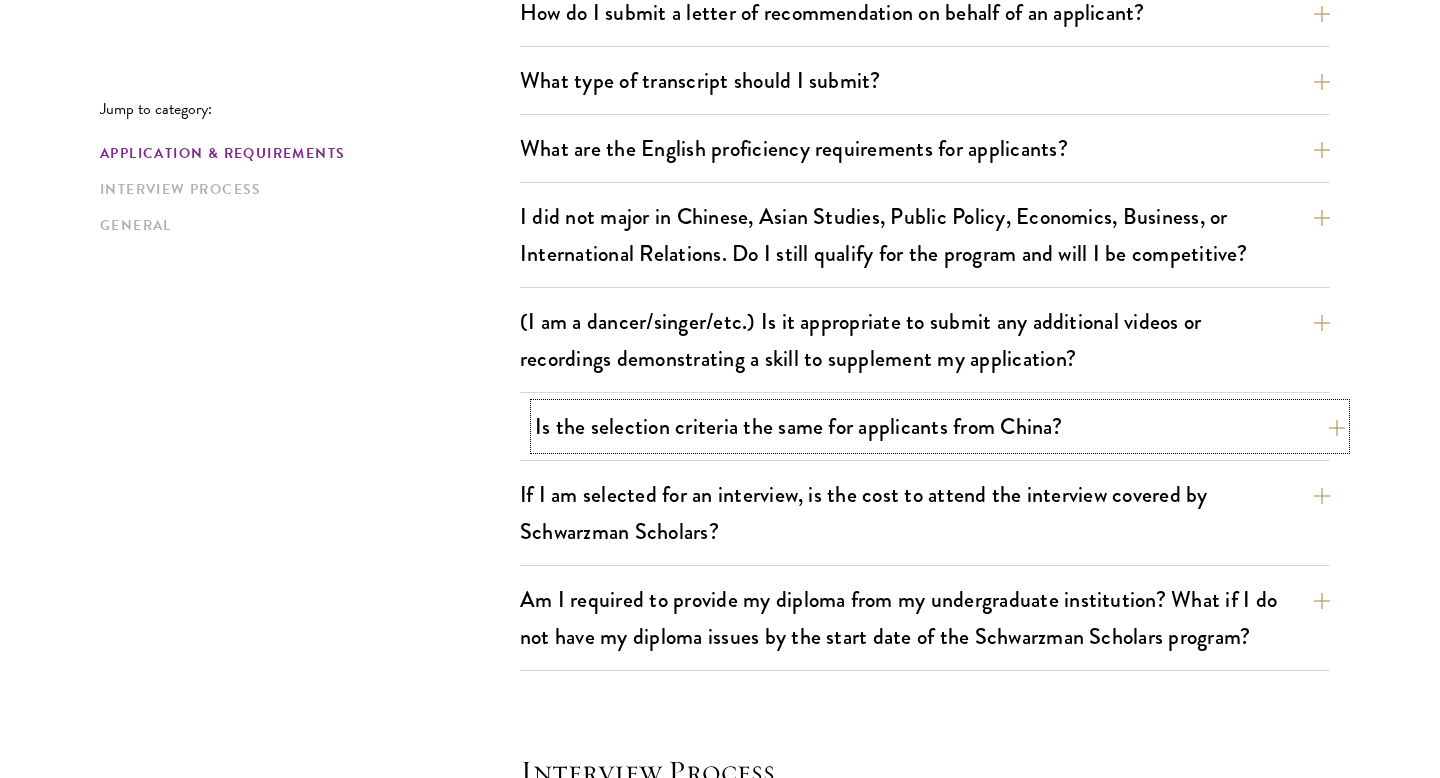 click on "Is the selection criteria the same for applicants from China?" at bounding box center [940, 426] 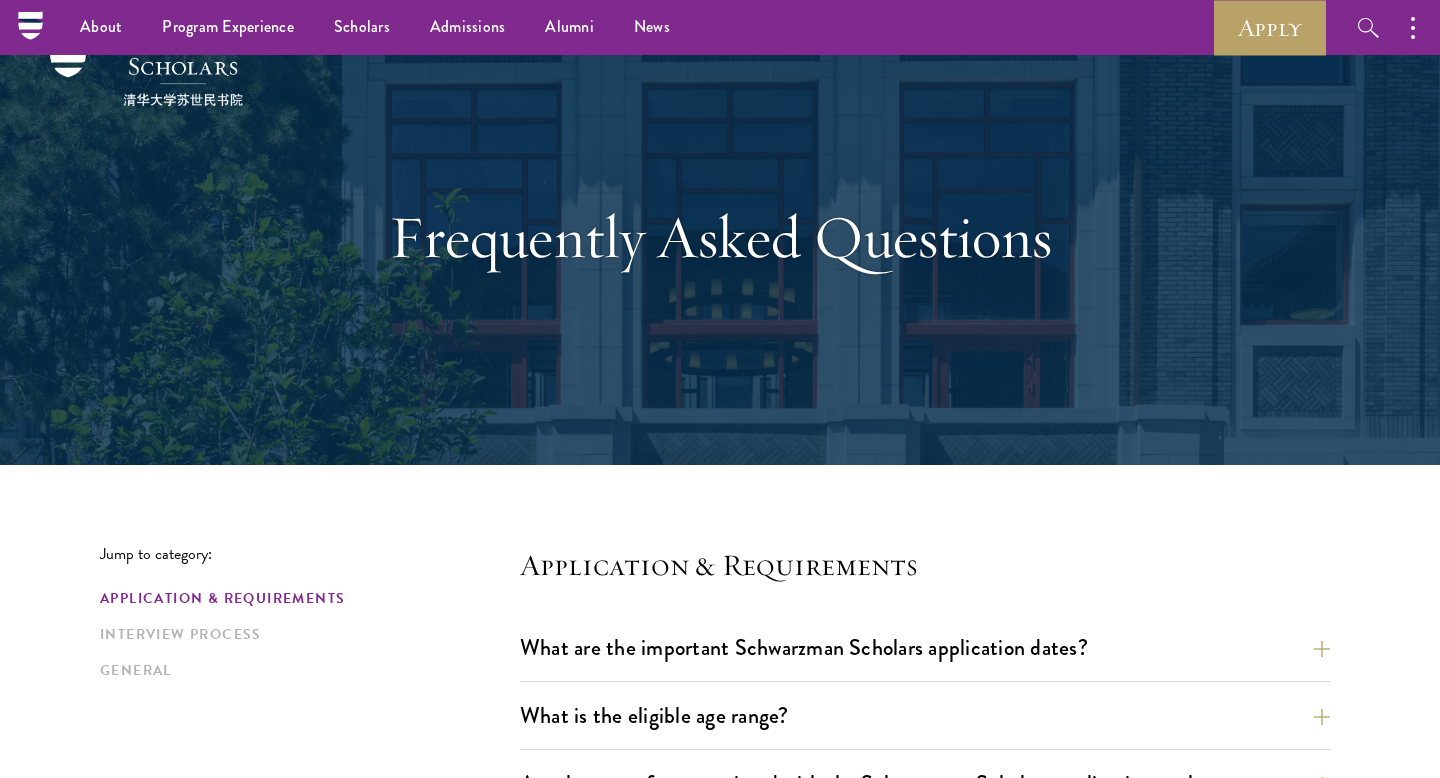 scroll, scrollTop: 38, scrollLeft: 0, axis: vertical 